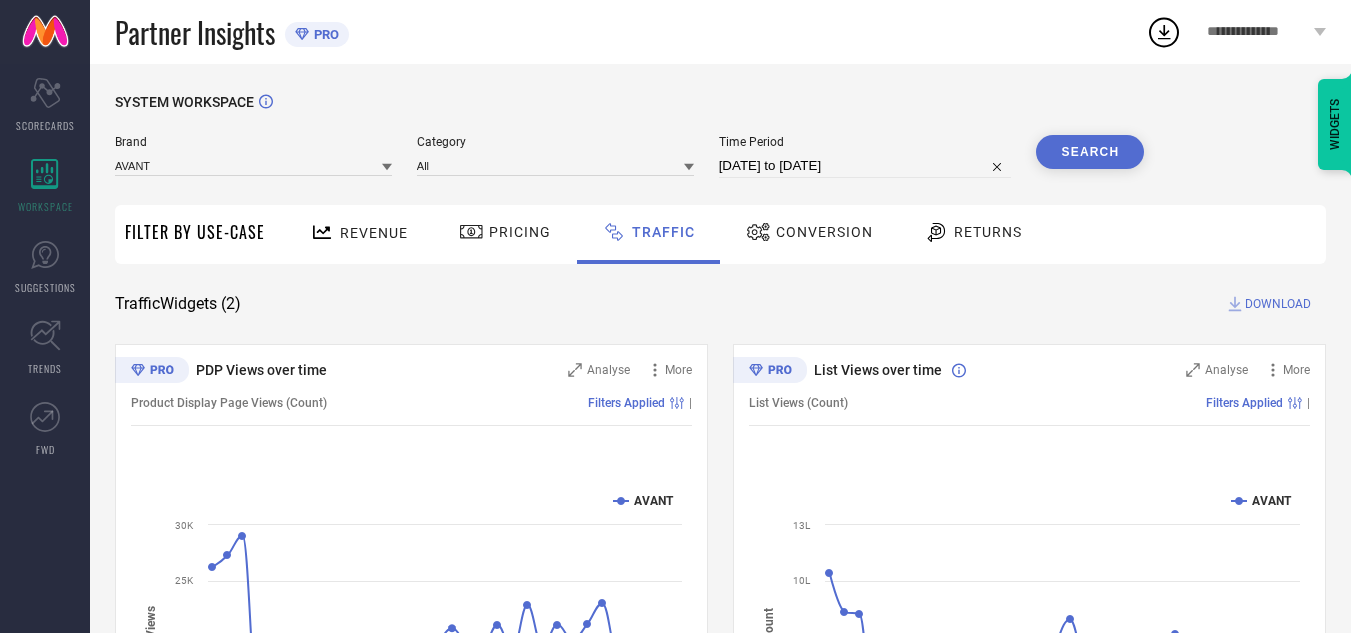 scroll, scrollTop: 0, scrollLeft: 0, axis: both 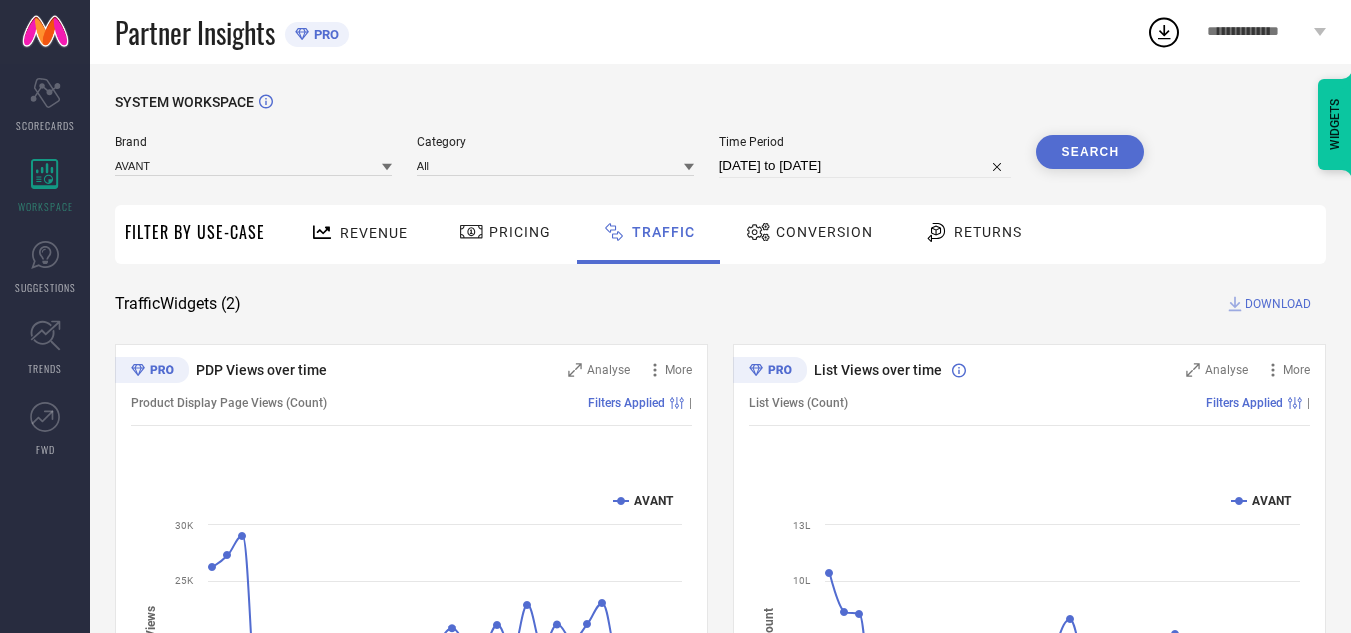 click on "[DATE] to [DATE]" at bounding box center (865, 166) 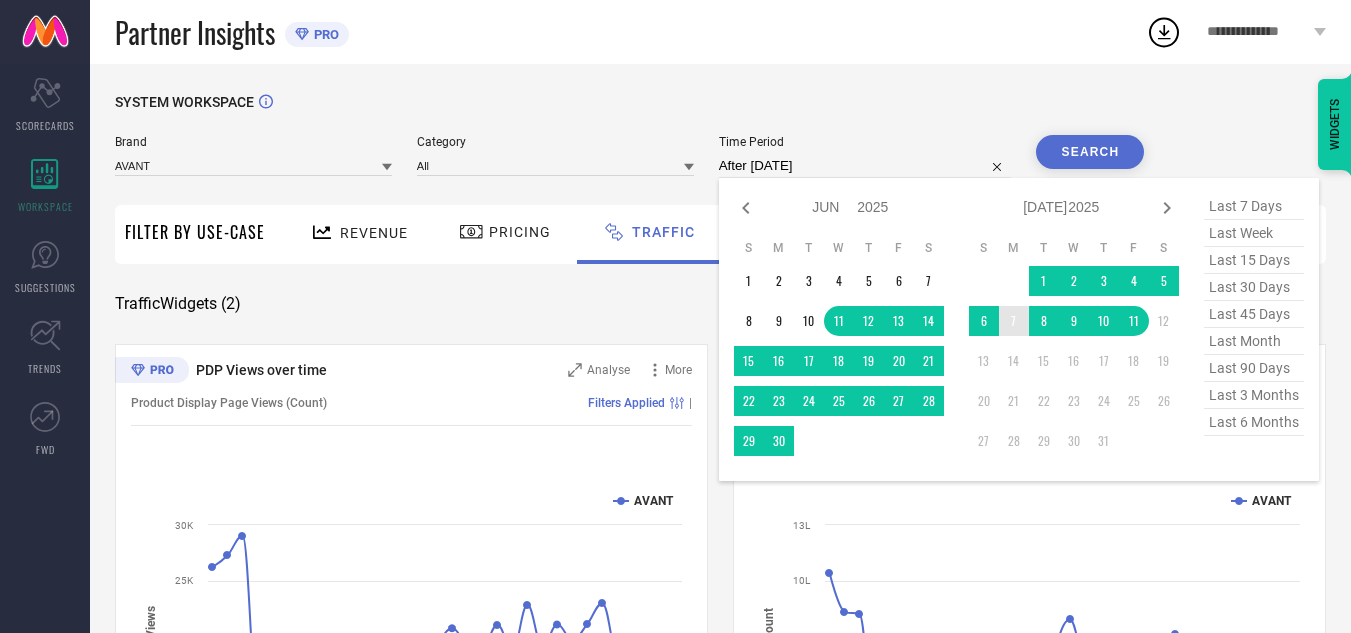 click on "7" at bounding box center [1014, 321] 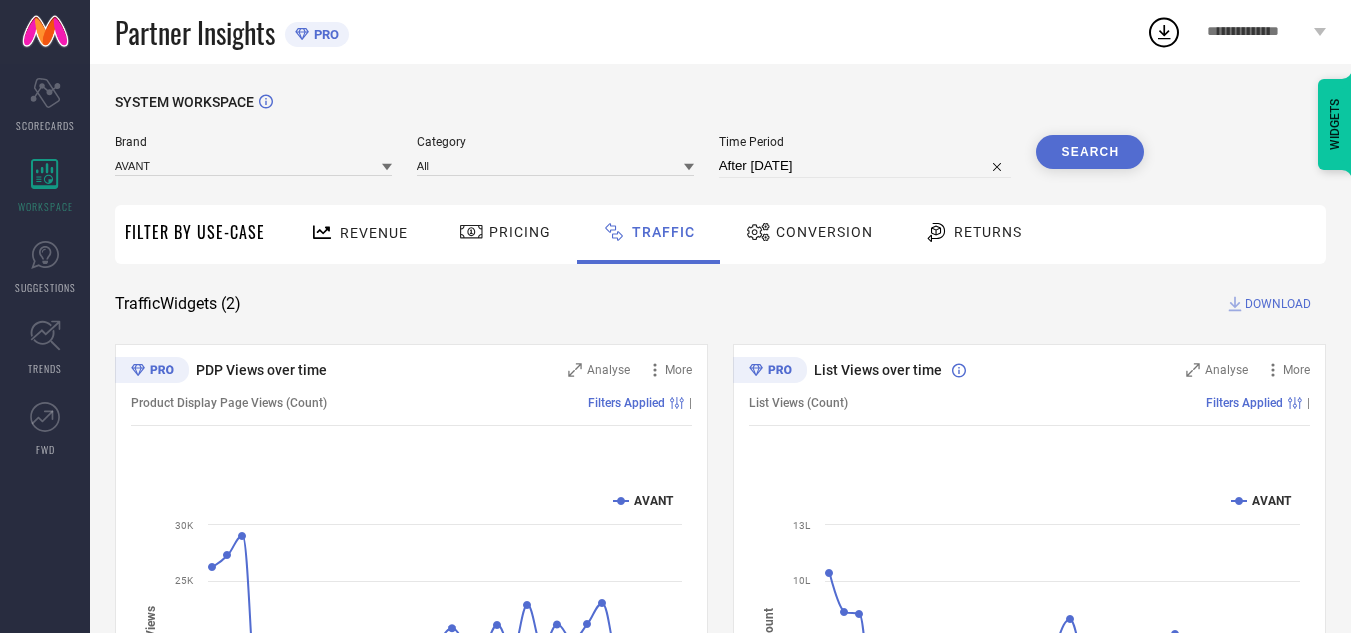 type on "[DATE] to [DATE]" 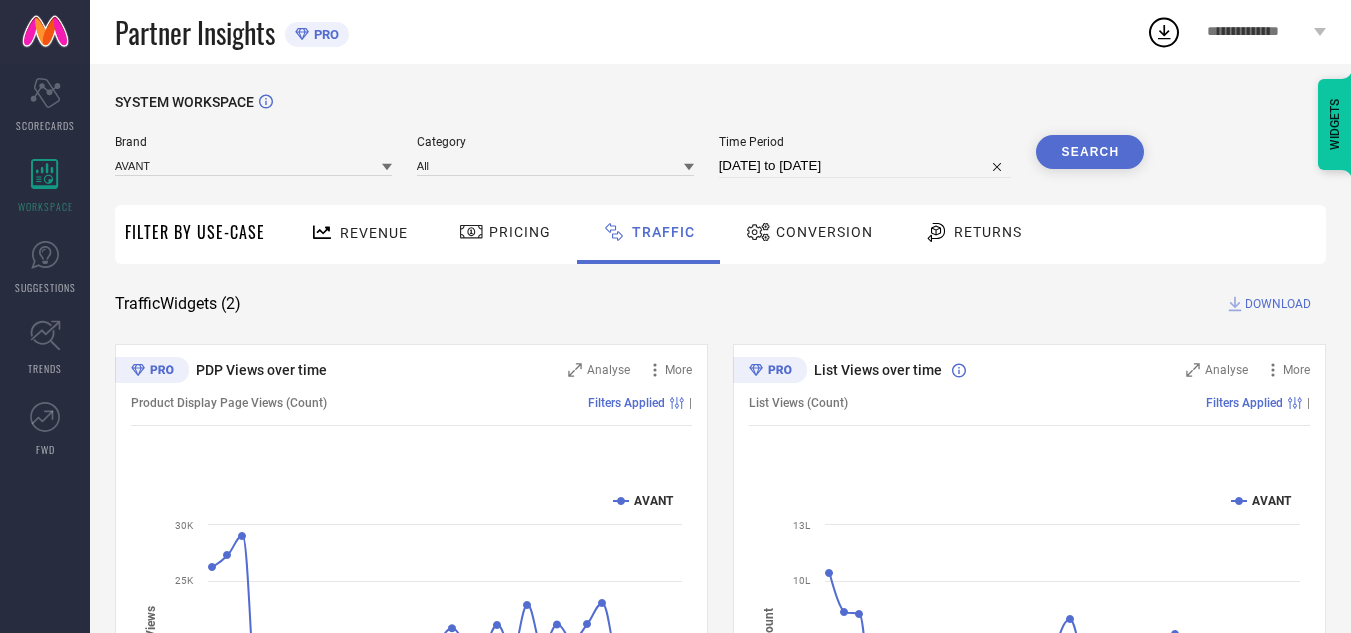 click on "Search" at bounding box center [1090, 152] 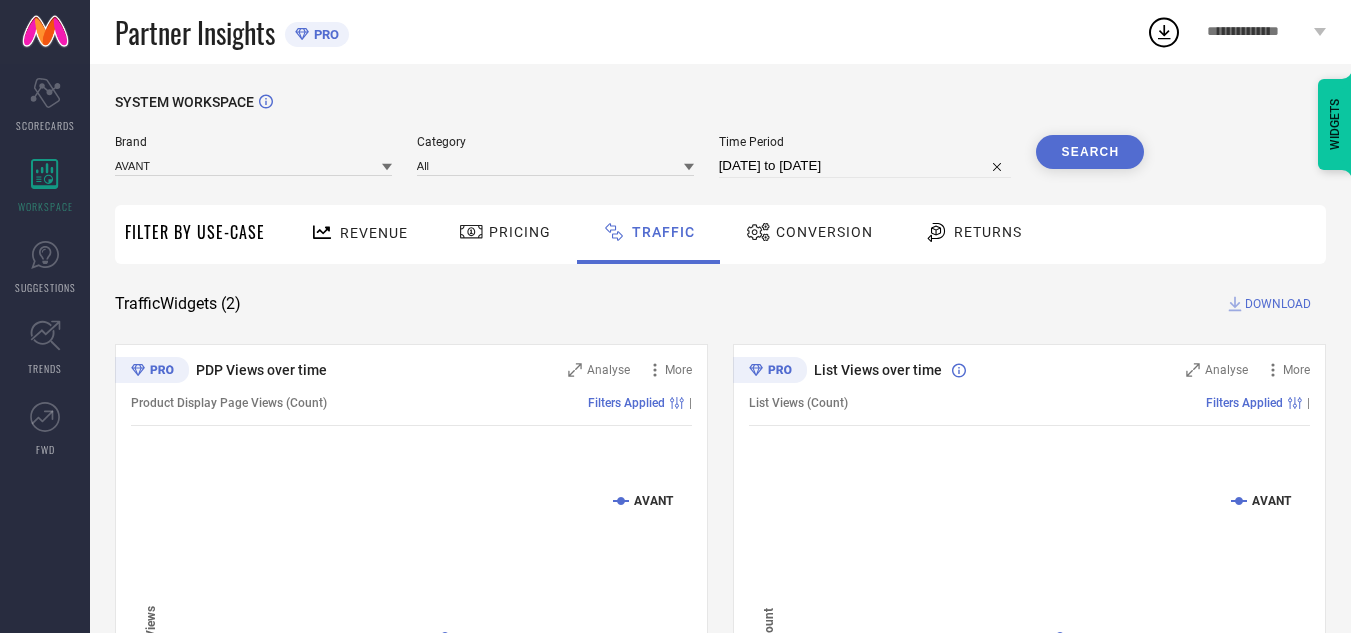 click on "DOWNLOAD" at bounding box center [1278, 304] 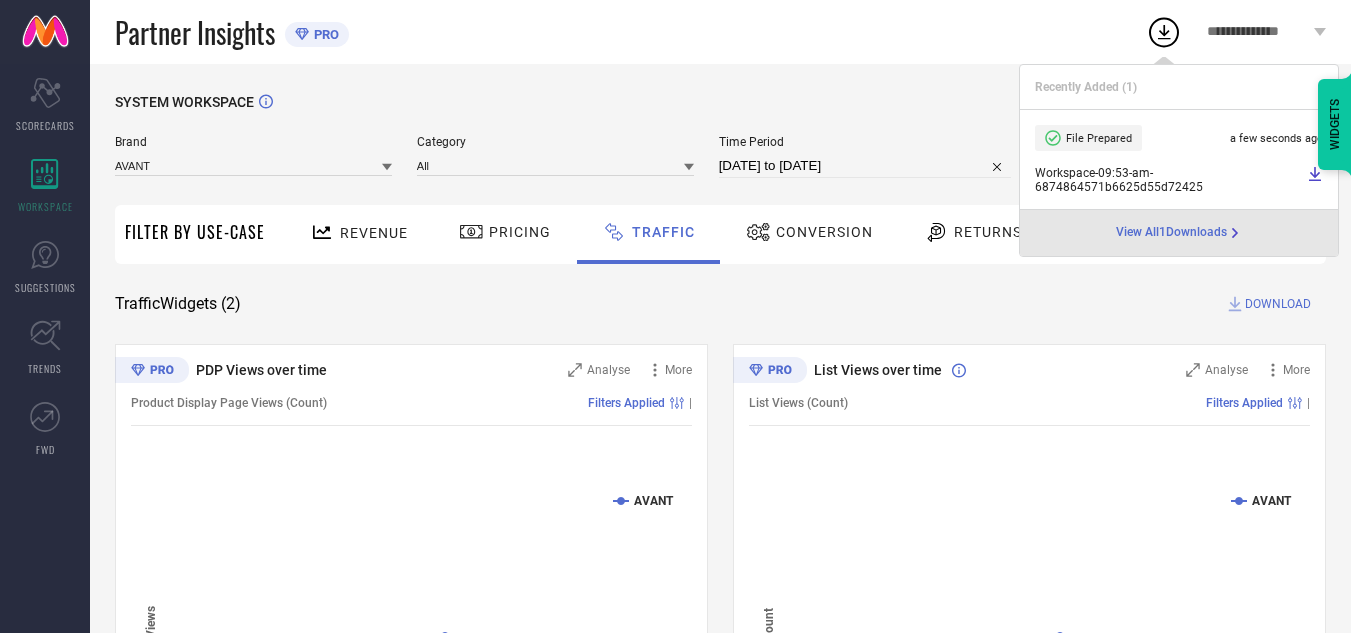 click on "[DATE] to [DATE]" at bounding box center (865, 166) 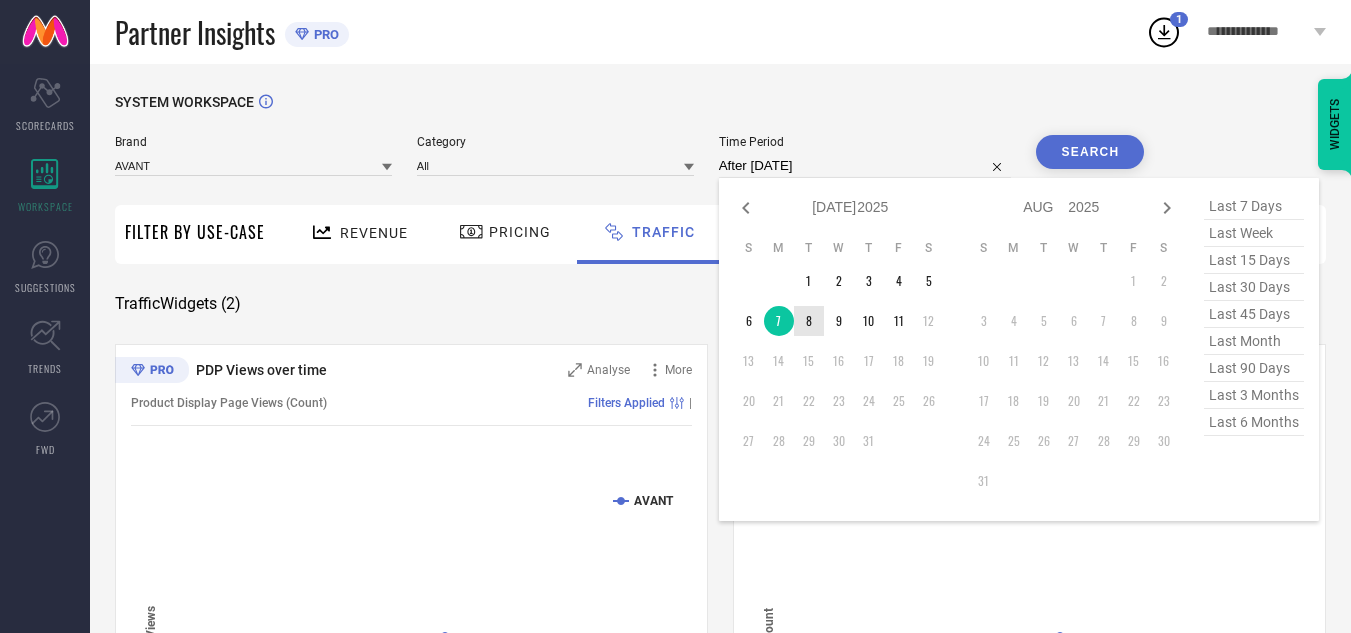 click on "8" at bounding box center (809, 321) 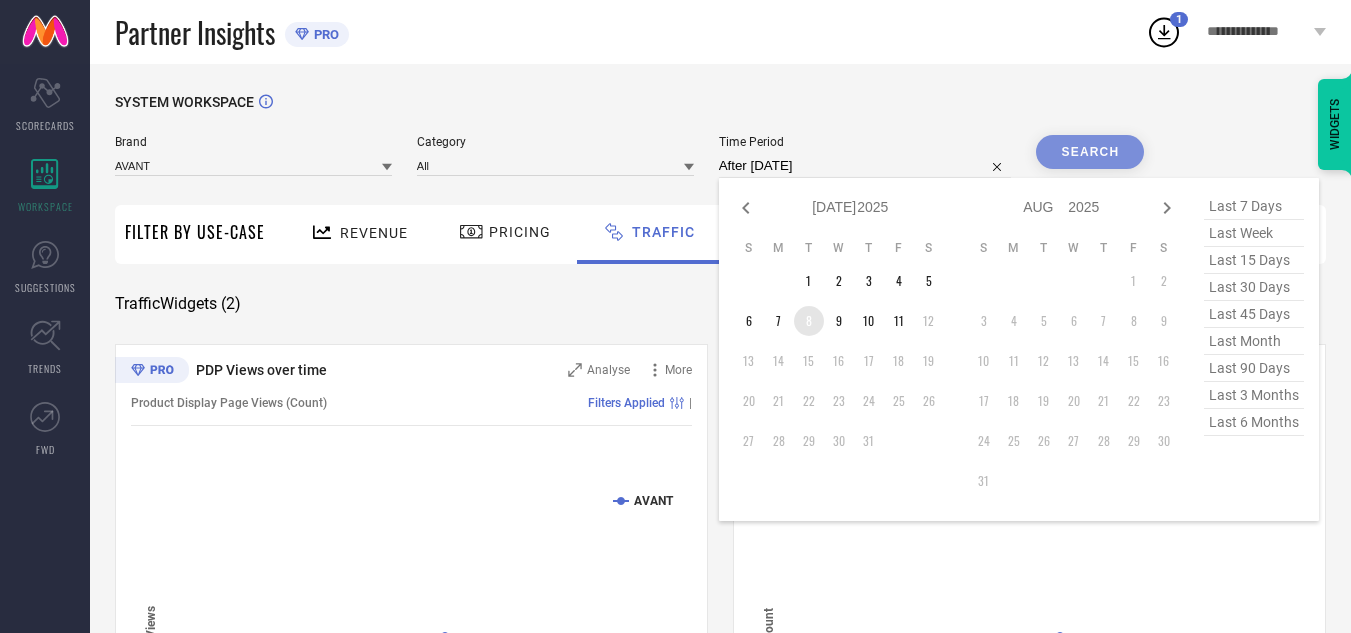 type on "[DATE] to [DATE]" 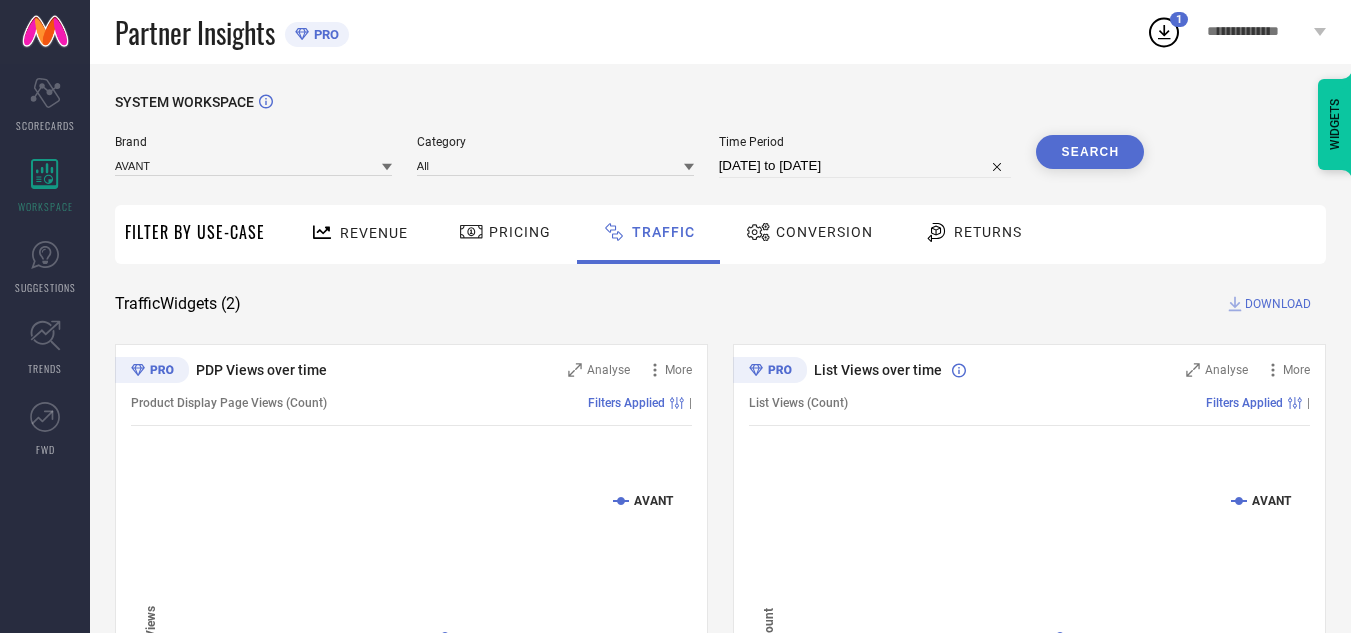 click on "Search" at bounding box center [1090, 152] 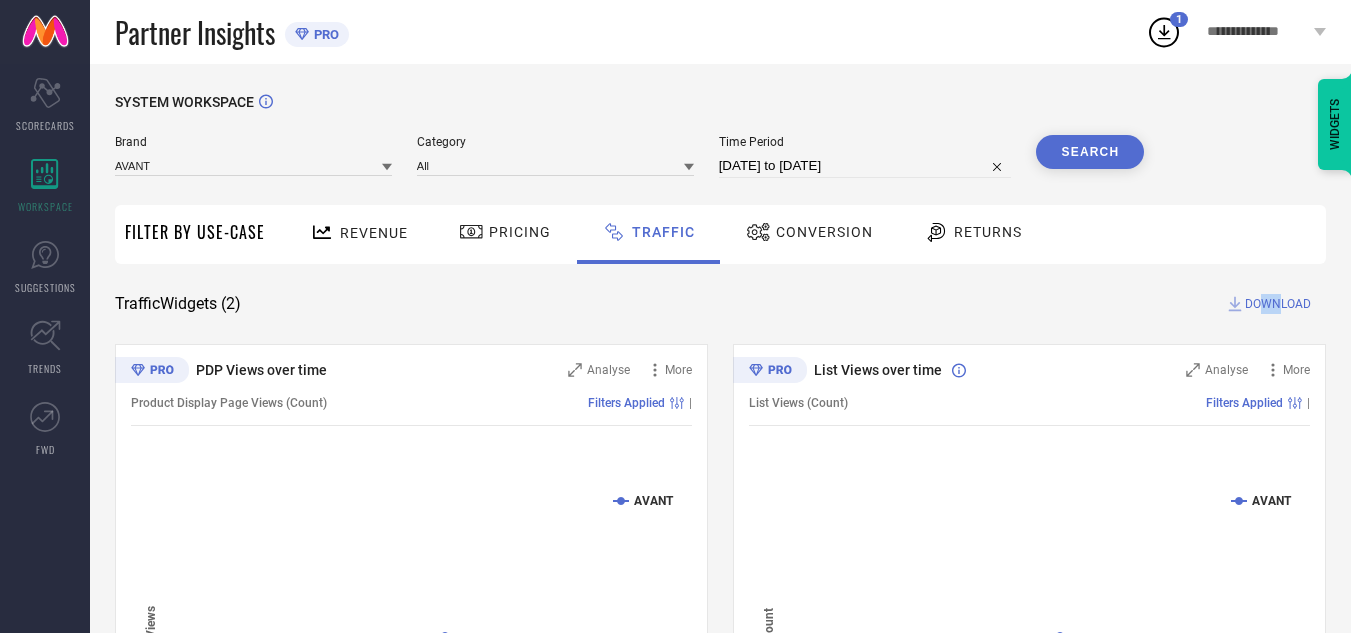 drag, startPoint x: 1279, startPoint y: 305, endPoint x: 1266, endPoint y: 308, distance: 13.341664 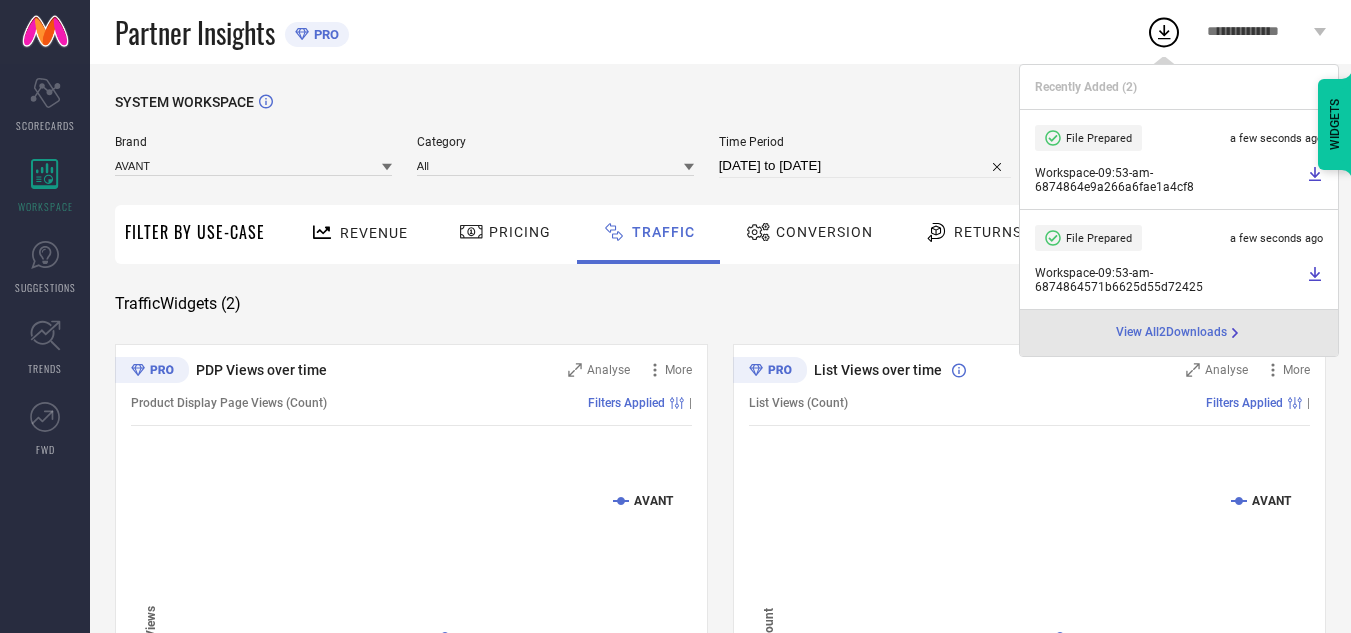 click on "Time Period [DATE] to [DATE]" at bounding box center (865, 156) 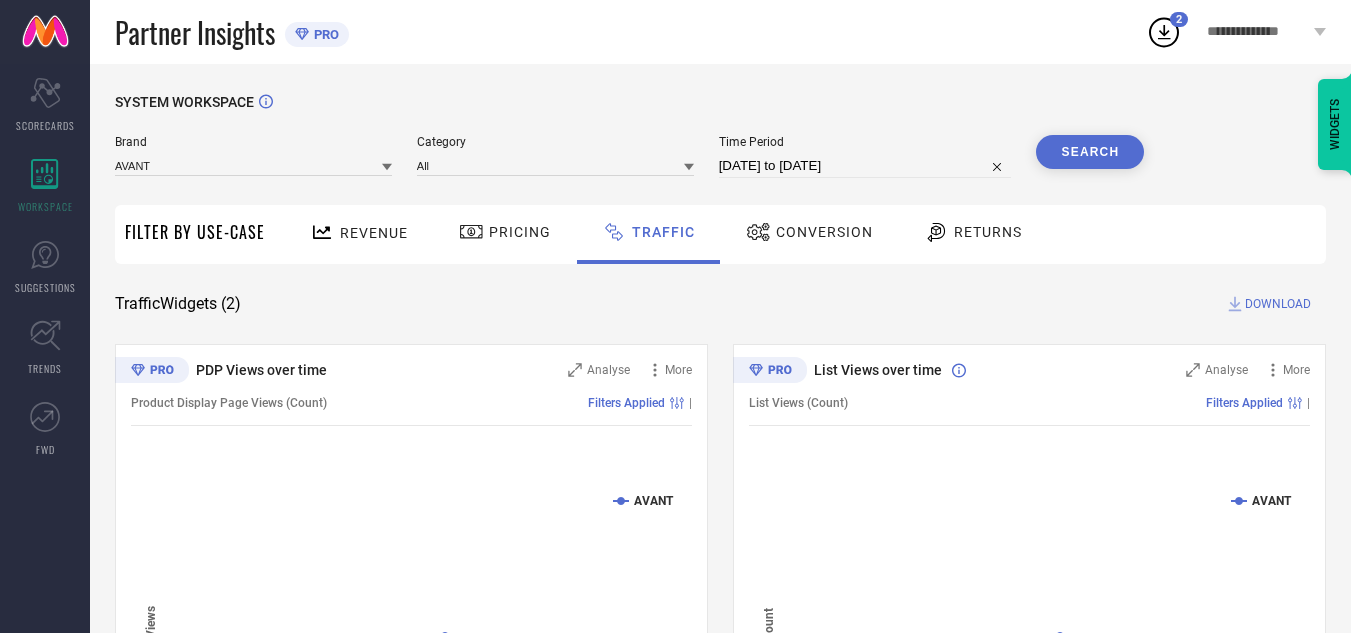 select on "6" 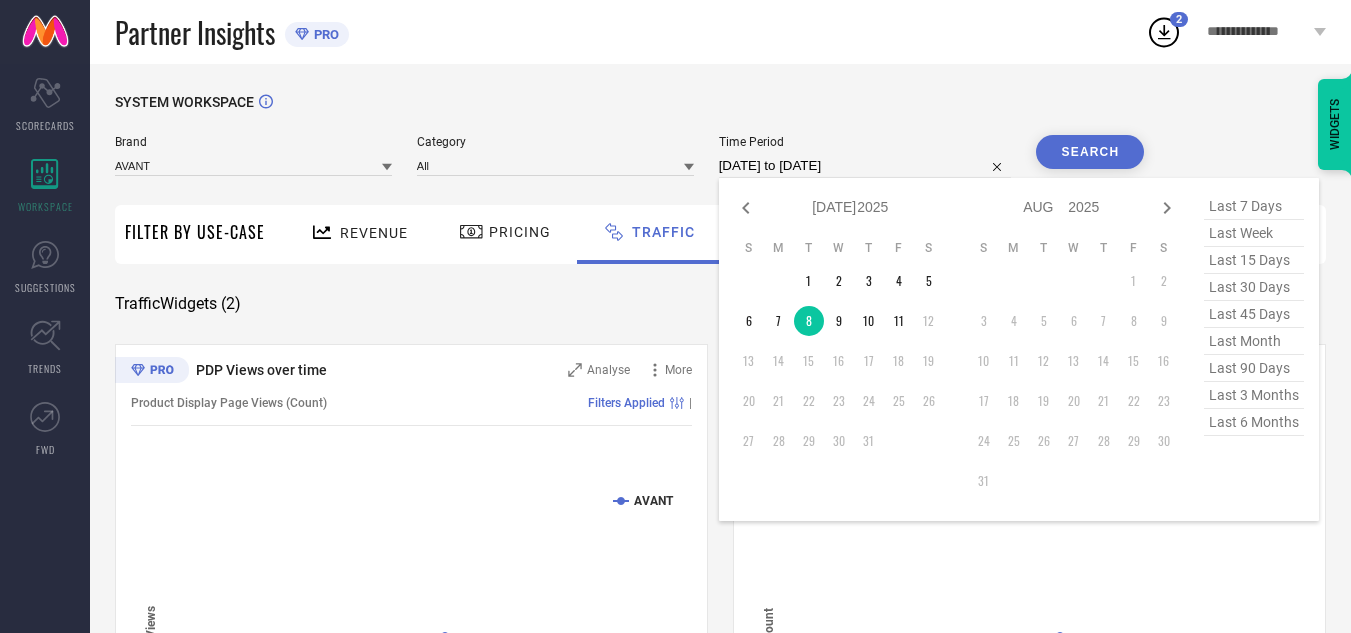 click on "[DATE] to [DATE]" at bounding box center [865, 166] 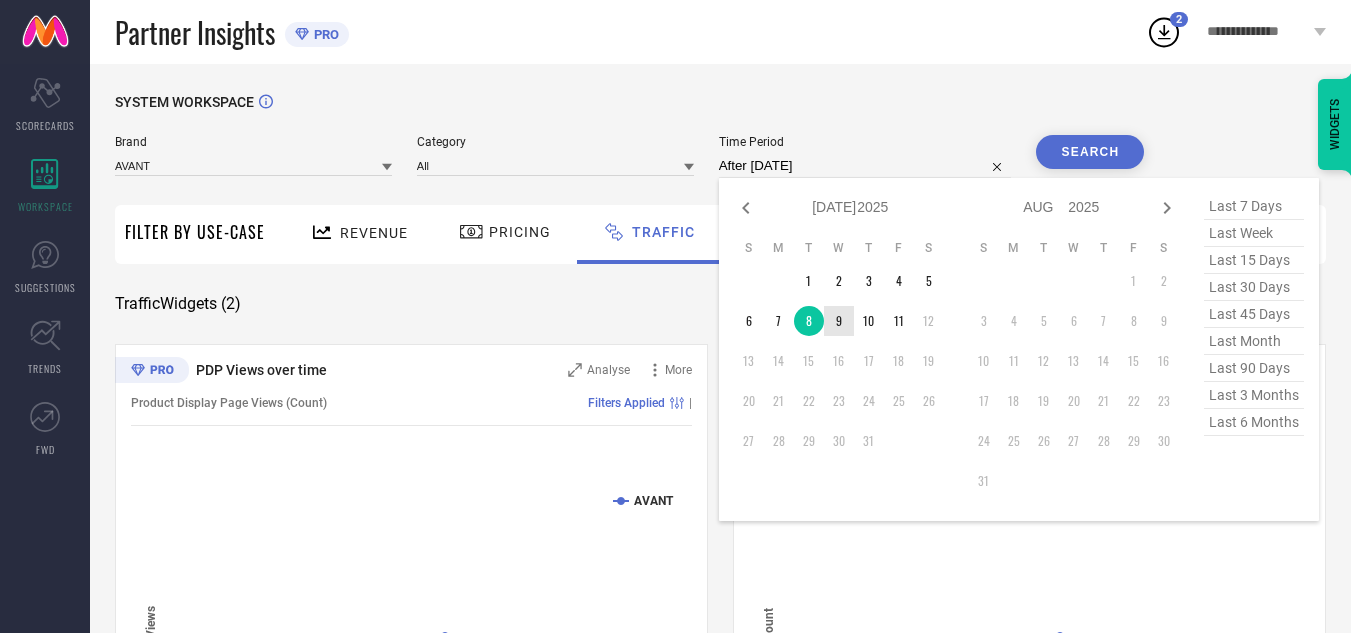click on "9" at bounding box center [839, 321] 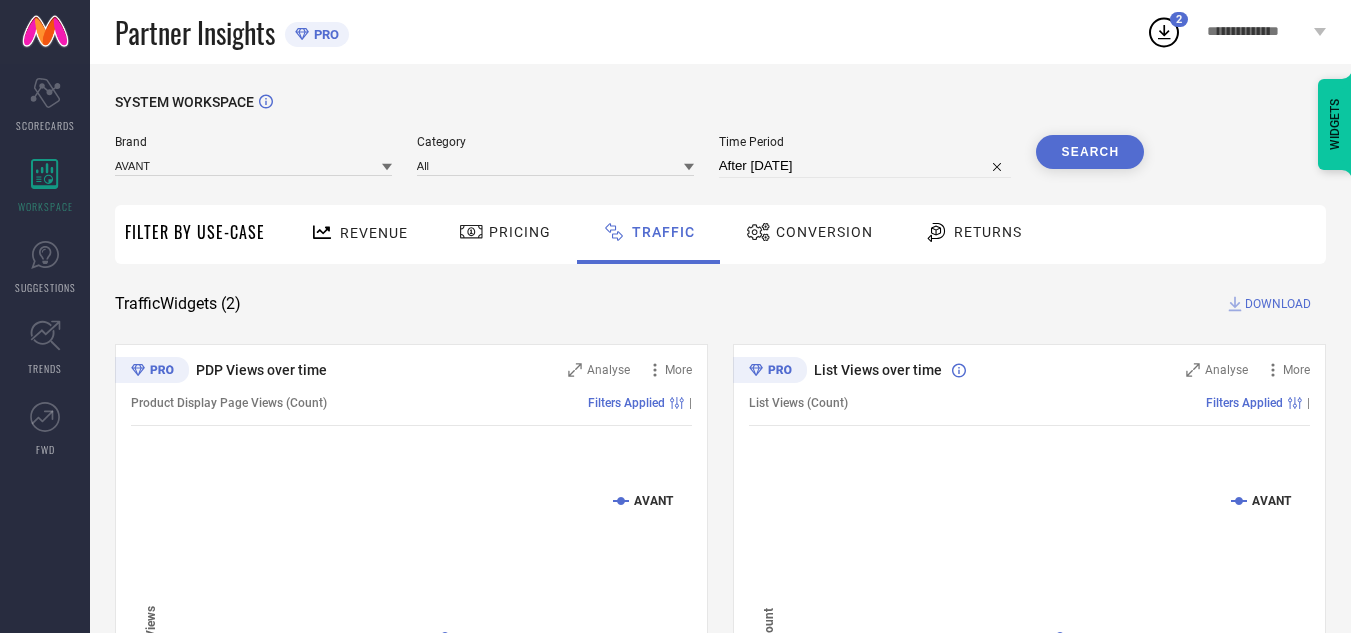 type on "[DATE] to [DATE]" 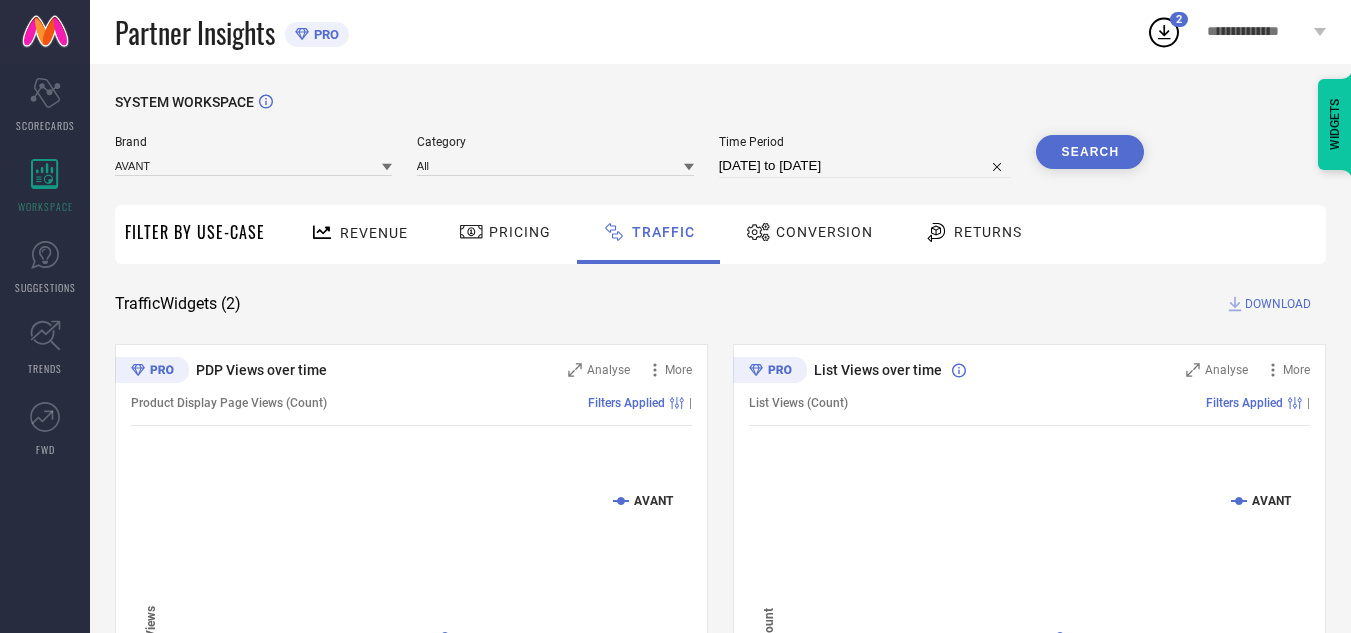 click on "Search" at bounding box center [1090, 152] 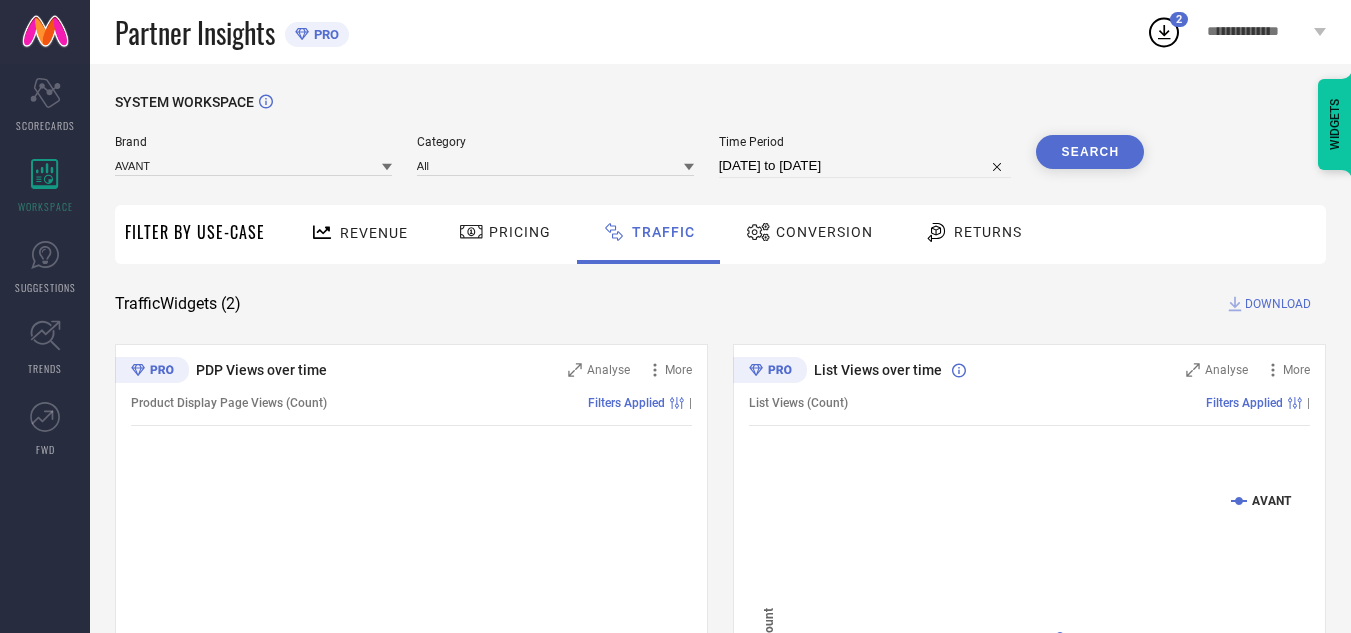 click on "DOWNLOAD" at bounding box center (1278, 304) 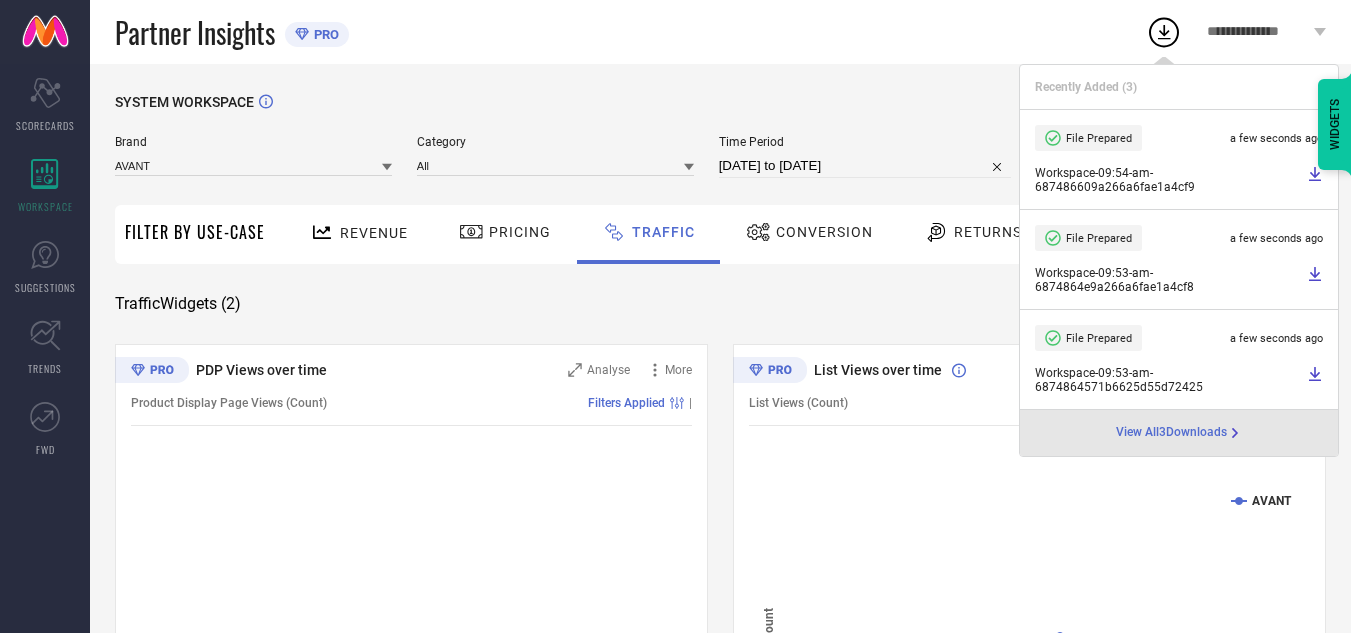 select on "6" 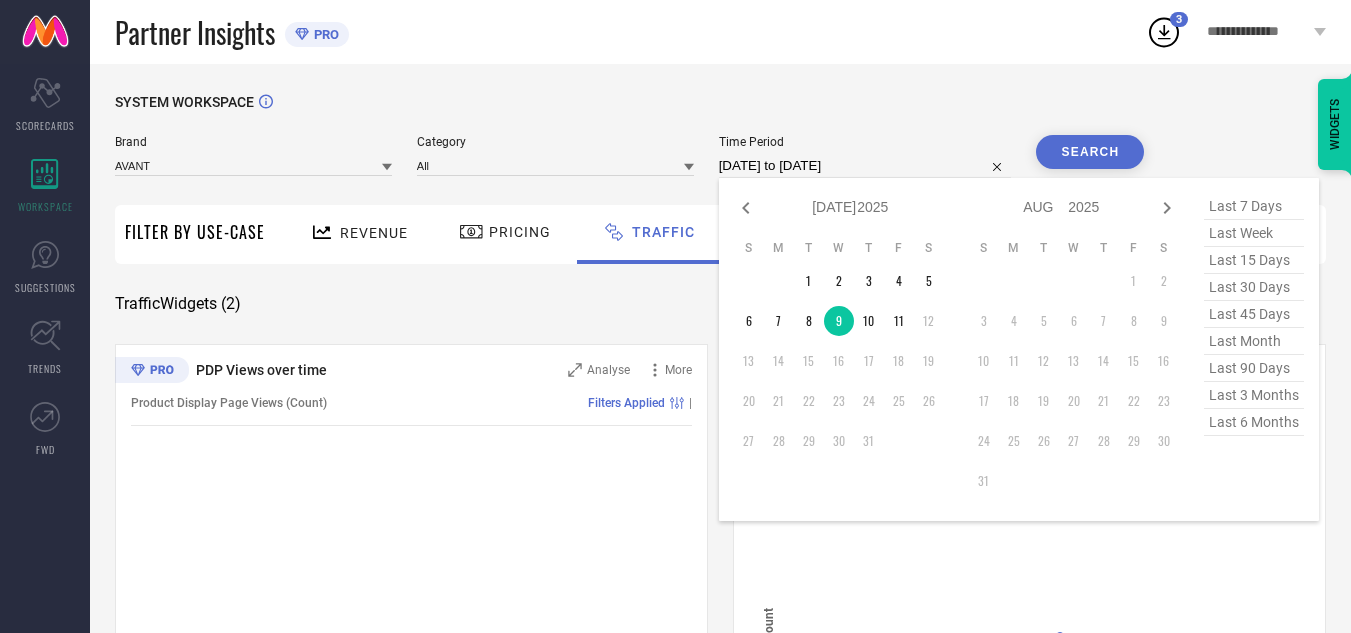 click on "[DATE] to [DATE]" at bounding box center [865, 166] 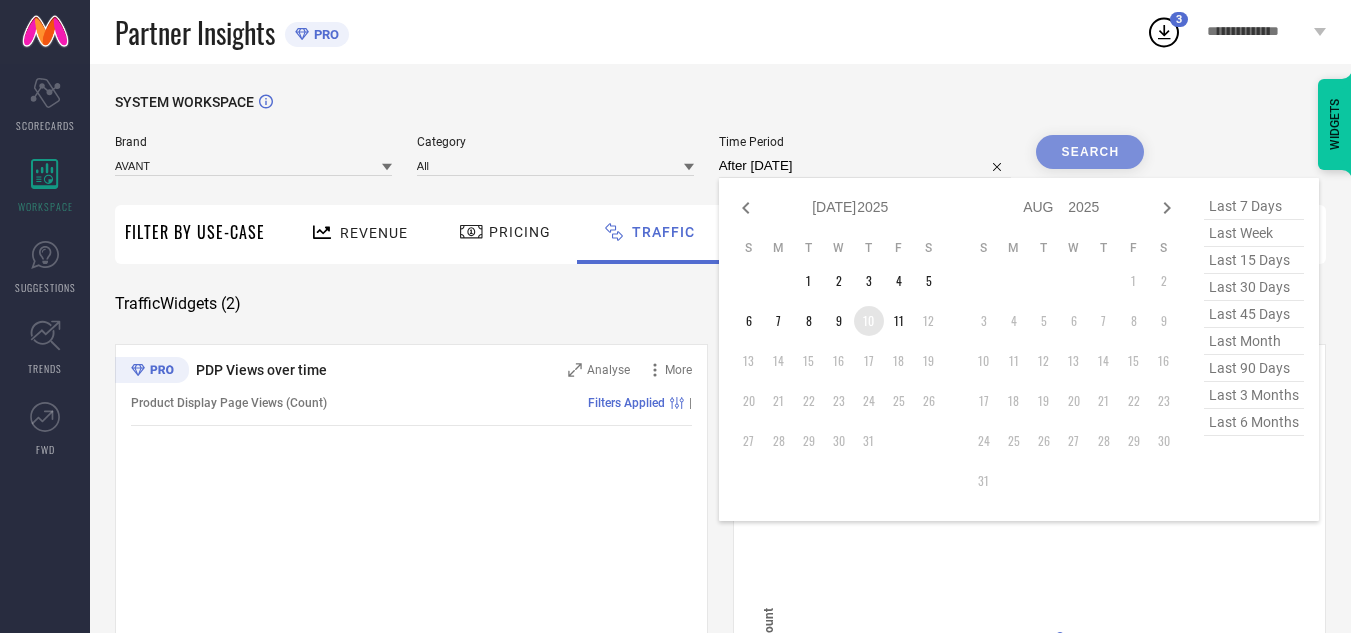 click on "10" at bounding box center (869, 321) 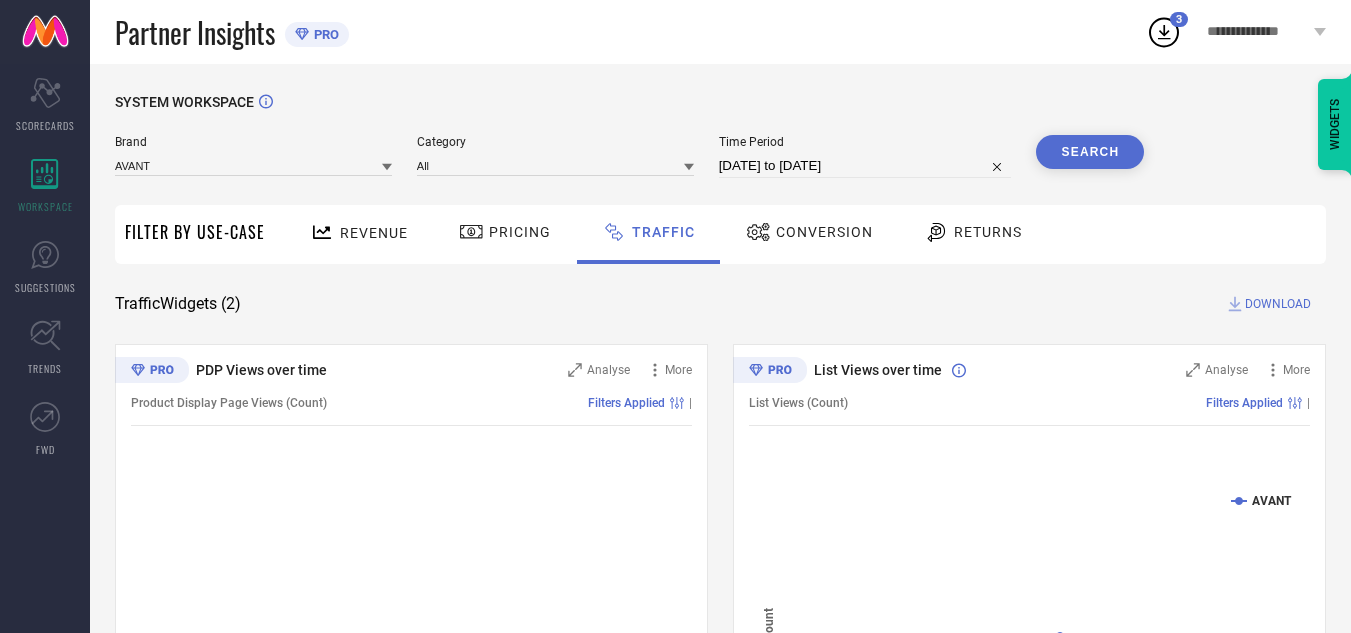 click on "SYSTEM WORKSPACE" at bounding box center [720, 114] 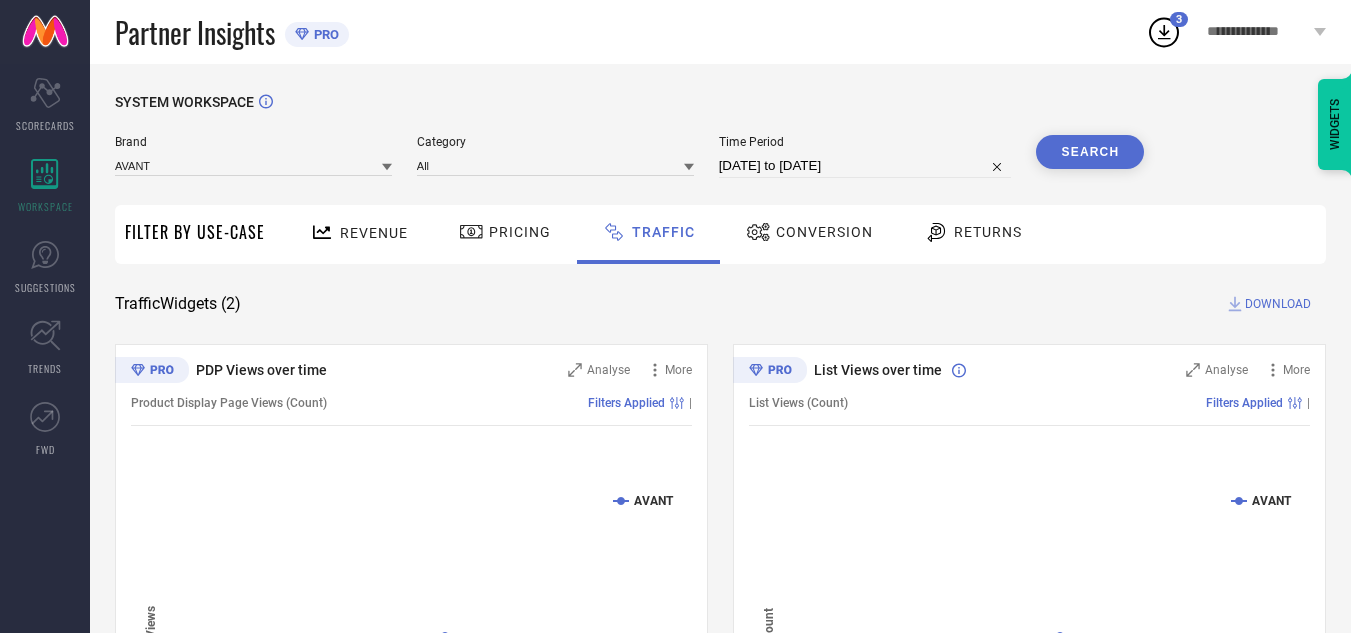 click on "DOWNLOAD" at bounding box center [1278, 304] 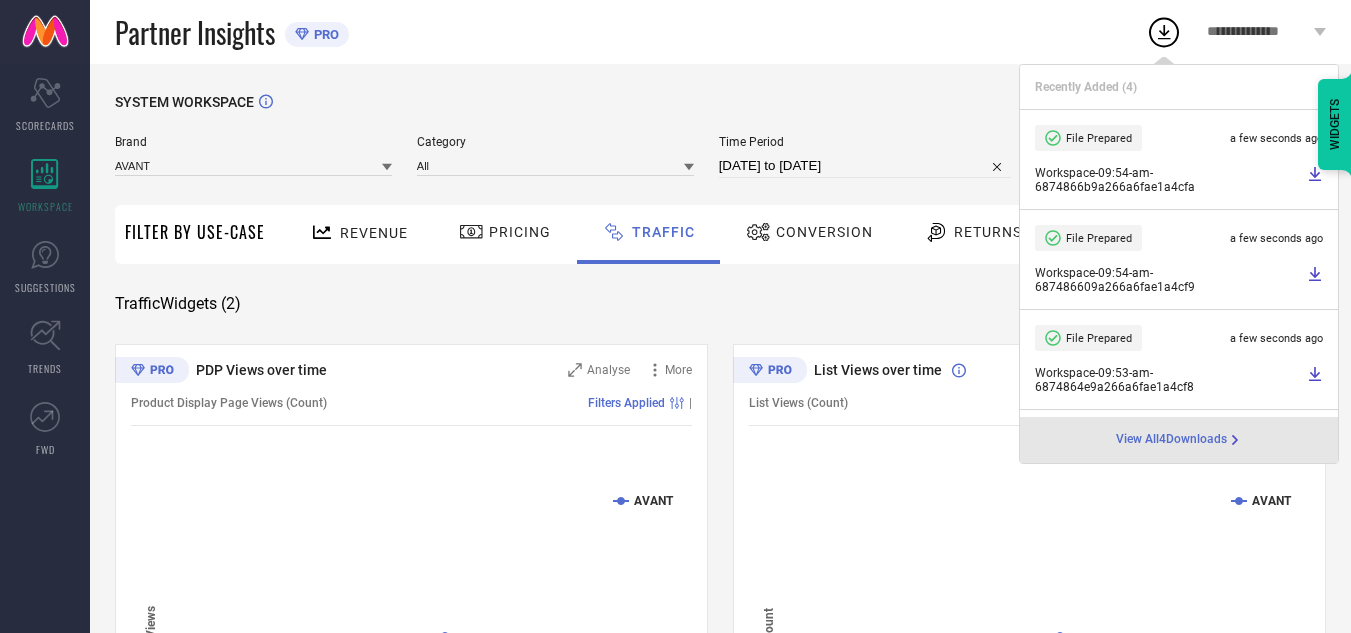 select on "6" 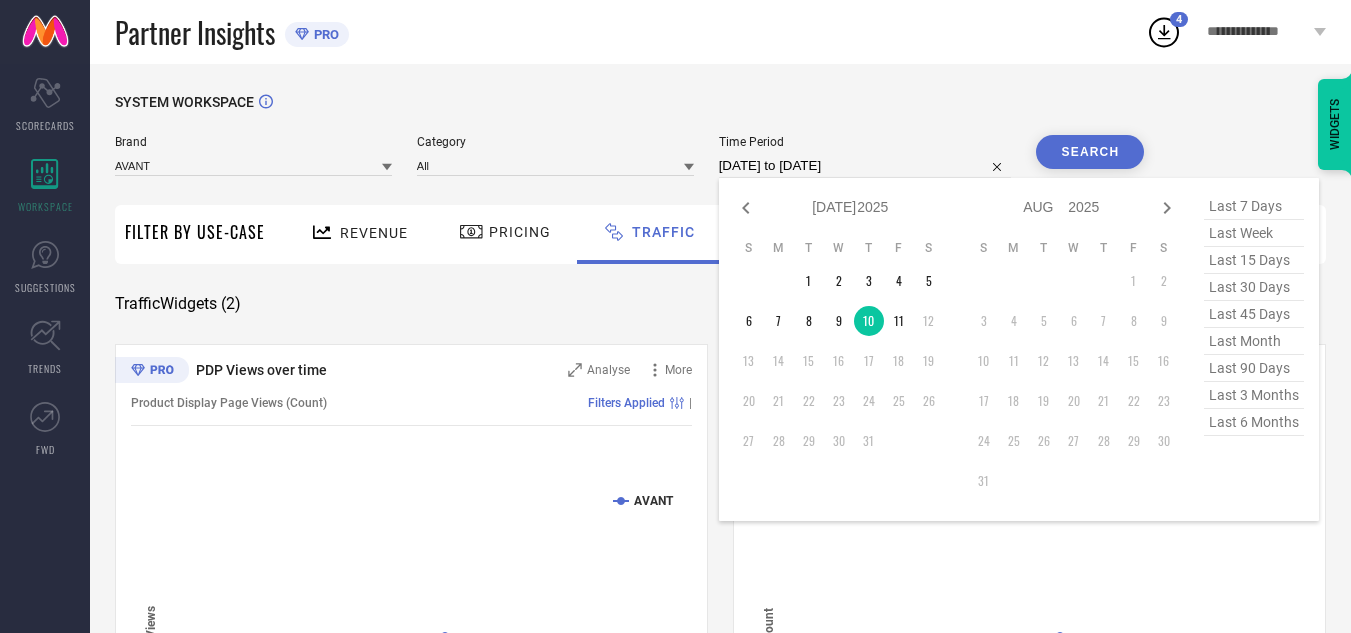click on "[DATE] to [DATE]" at bounding box center (865, 166) 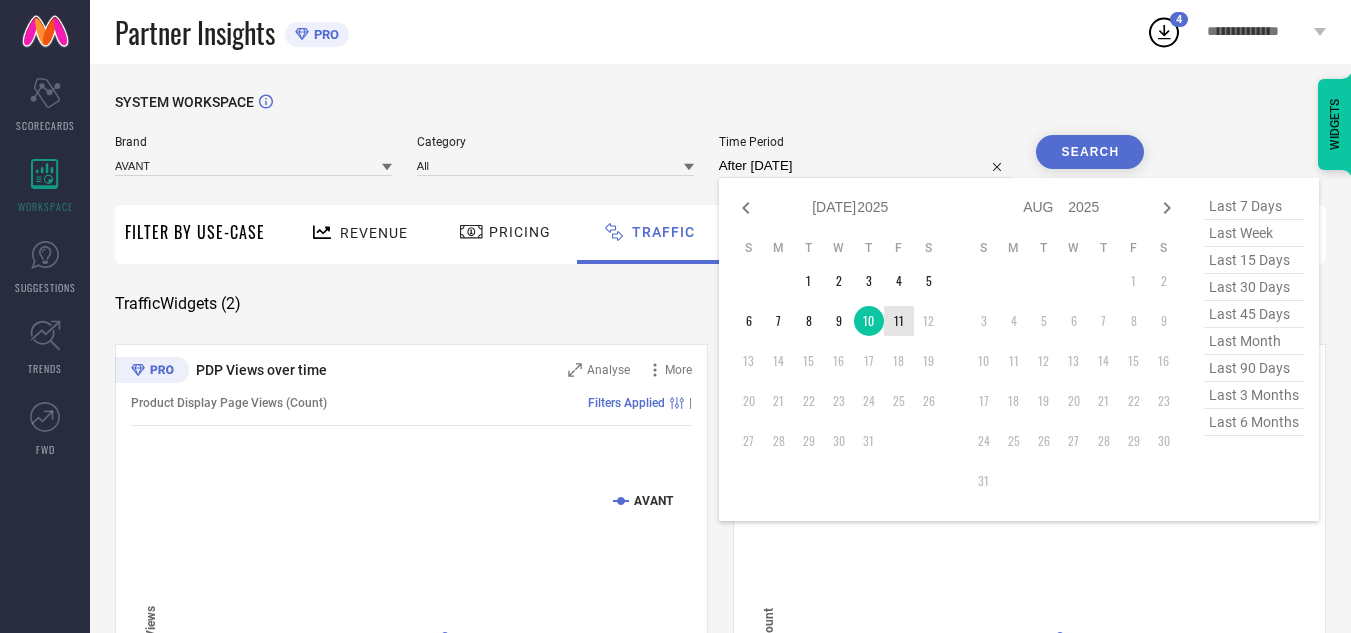 click on "11" at bounding box center [899, 321] 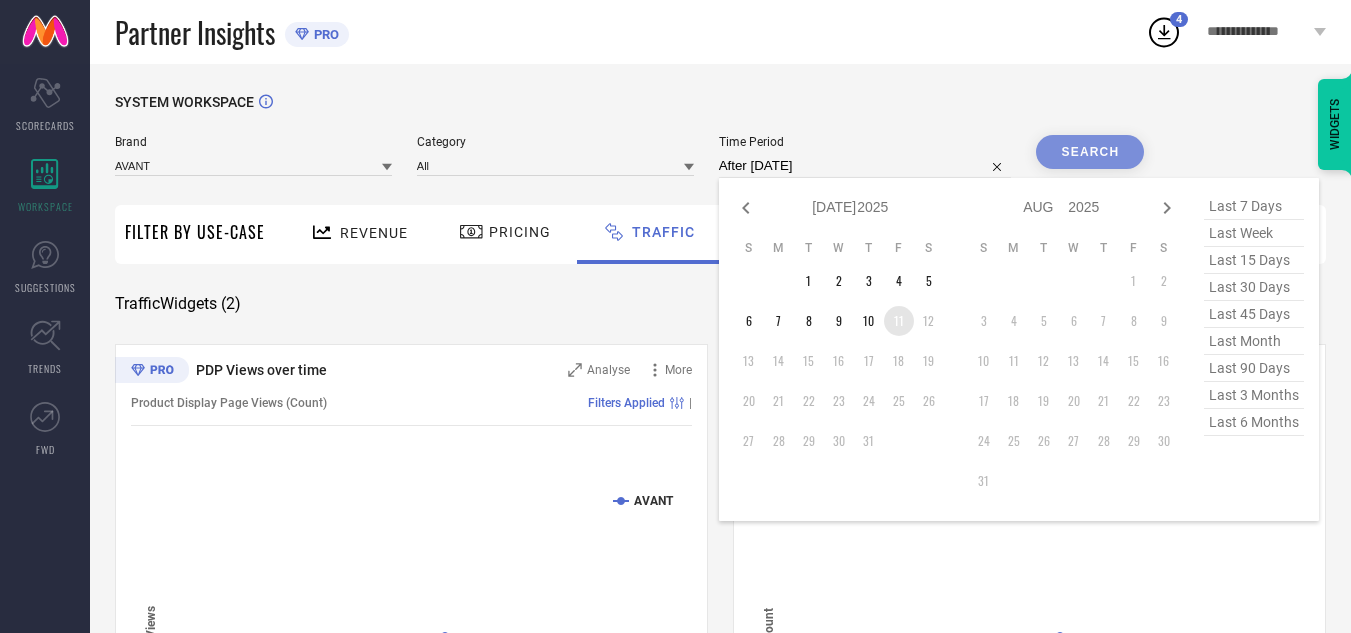 type on "[DATE] to [DATE]" 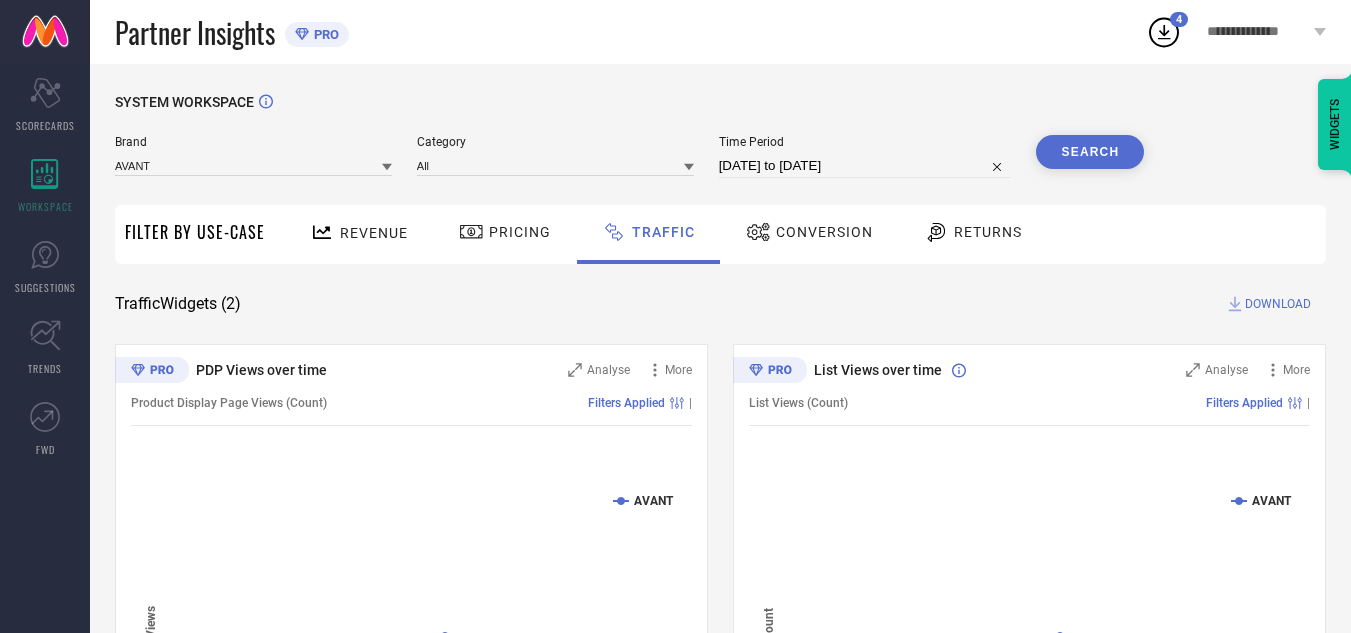 click on "Search" at bounding box center [1090, 152] 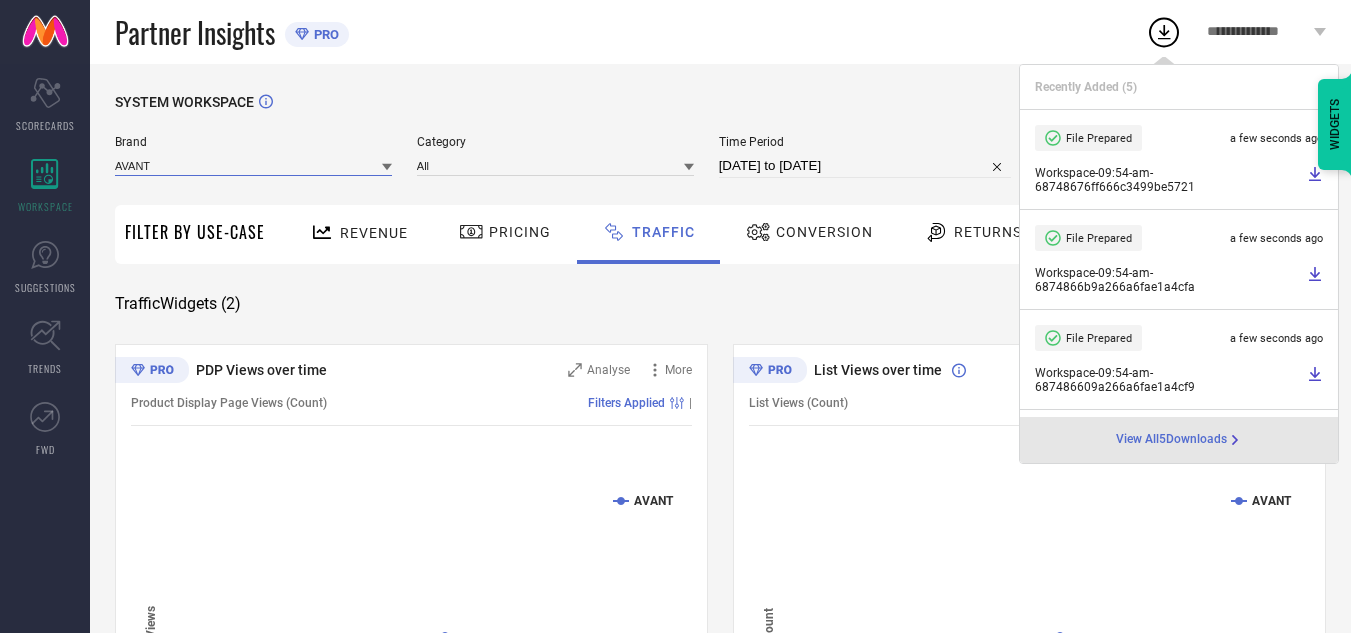 click at bounding box center (253, 165) 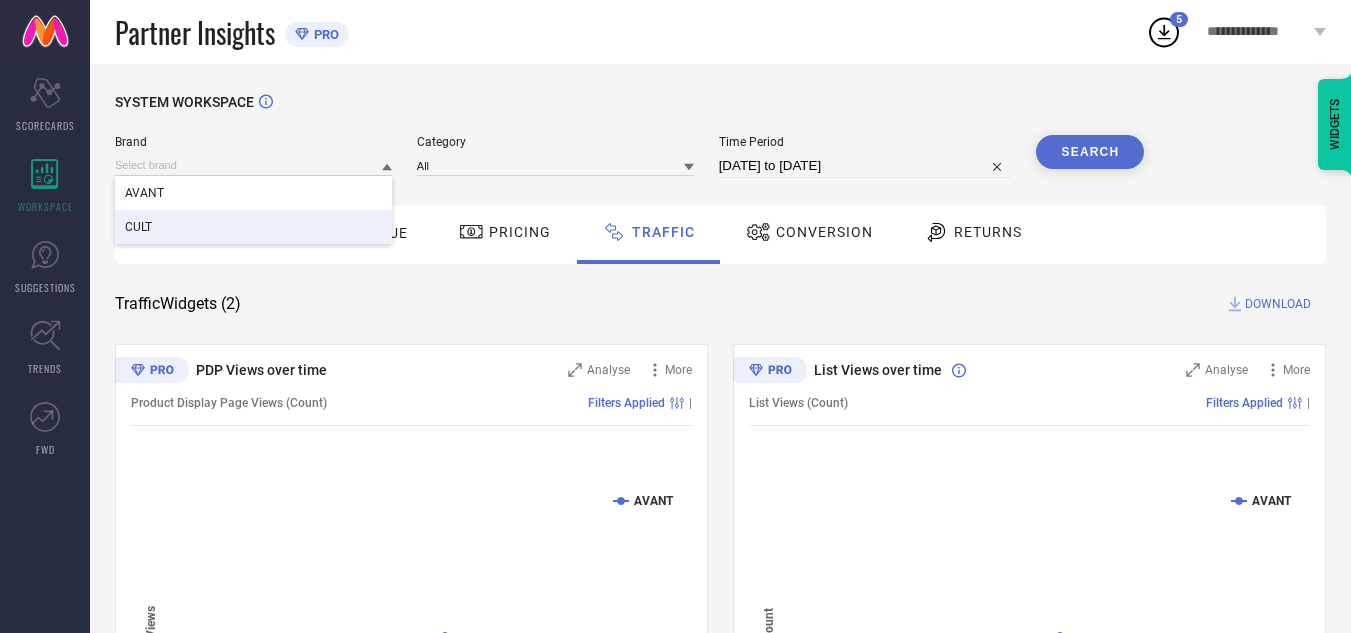 drag, startPoint x: 251, startPoint y: 240, endPoint x: 513, endPoint y: 111, distance: 292.03595 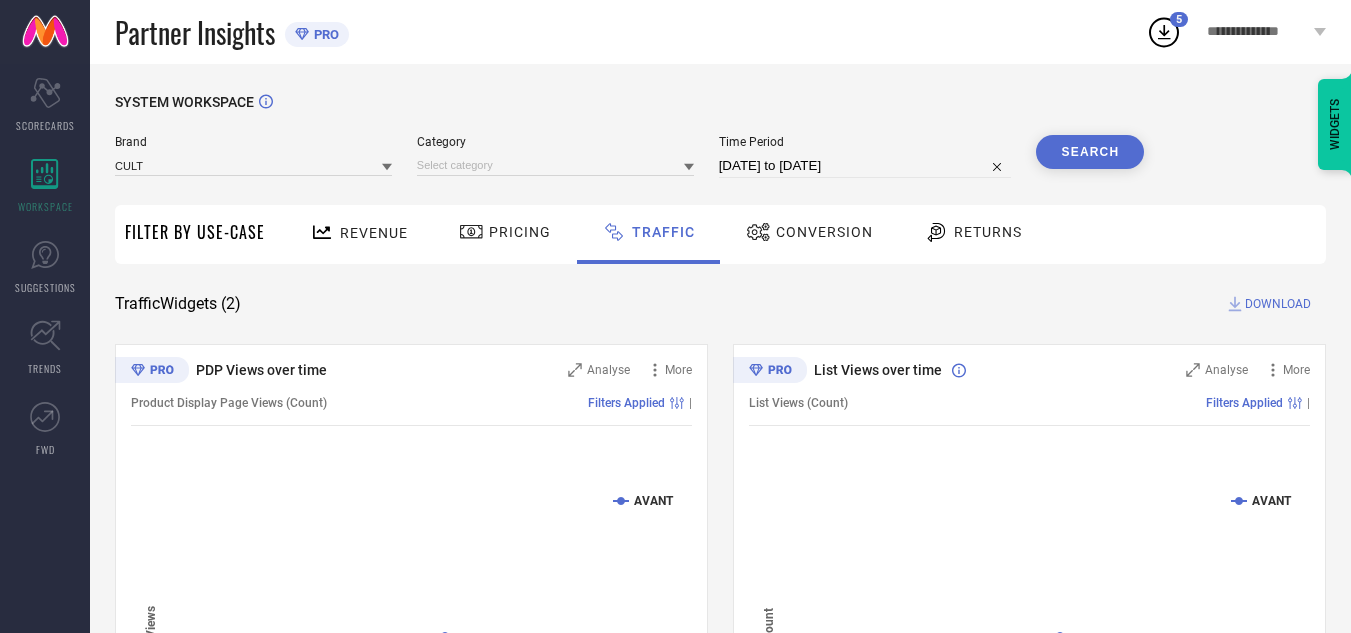 click on "Category" at bounding box center [555, 156] 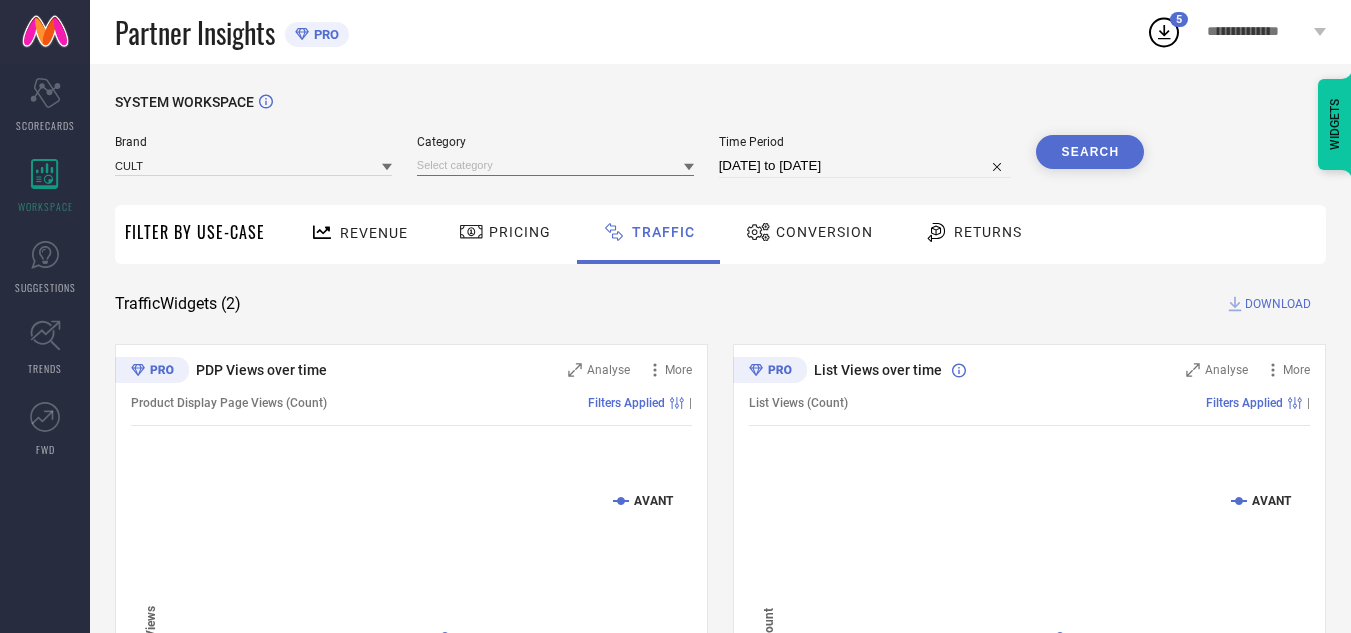 click at bounding box center (555, 165) 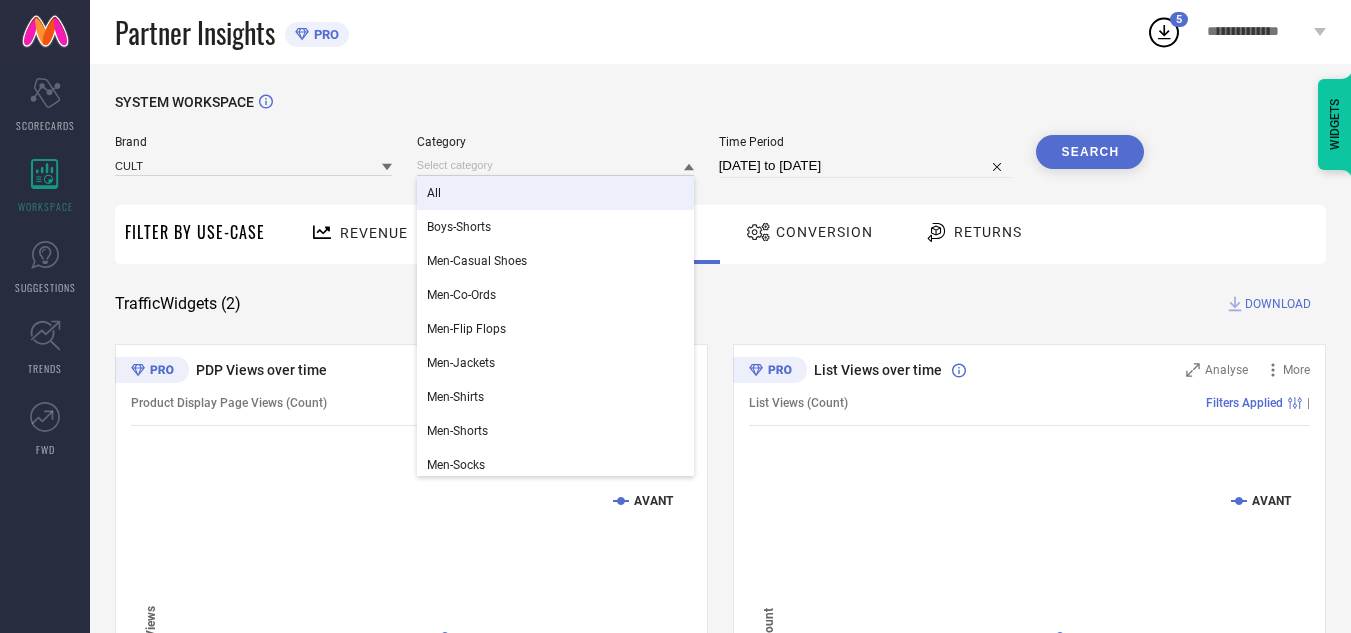 click on "All" at bounding box center [555, 193] 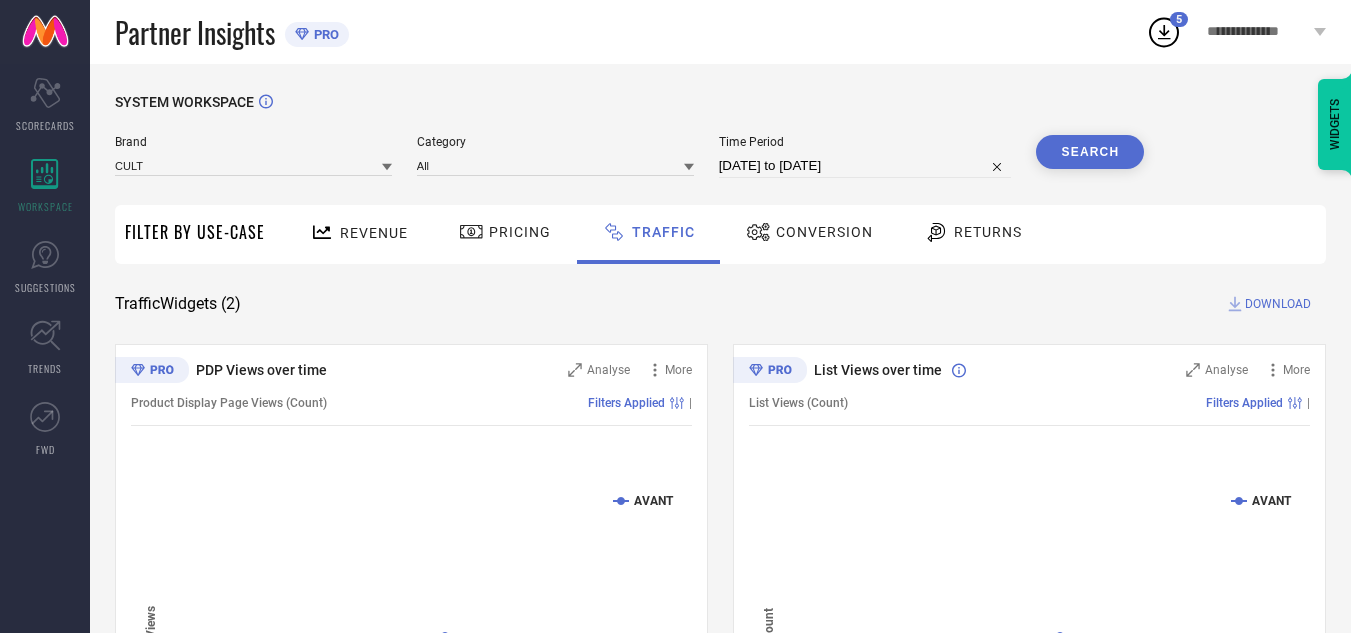 select on "6" 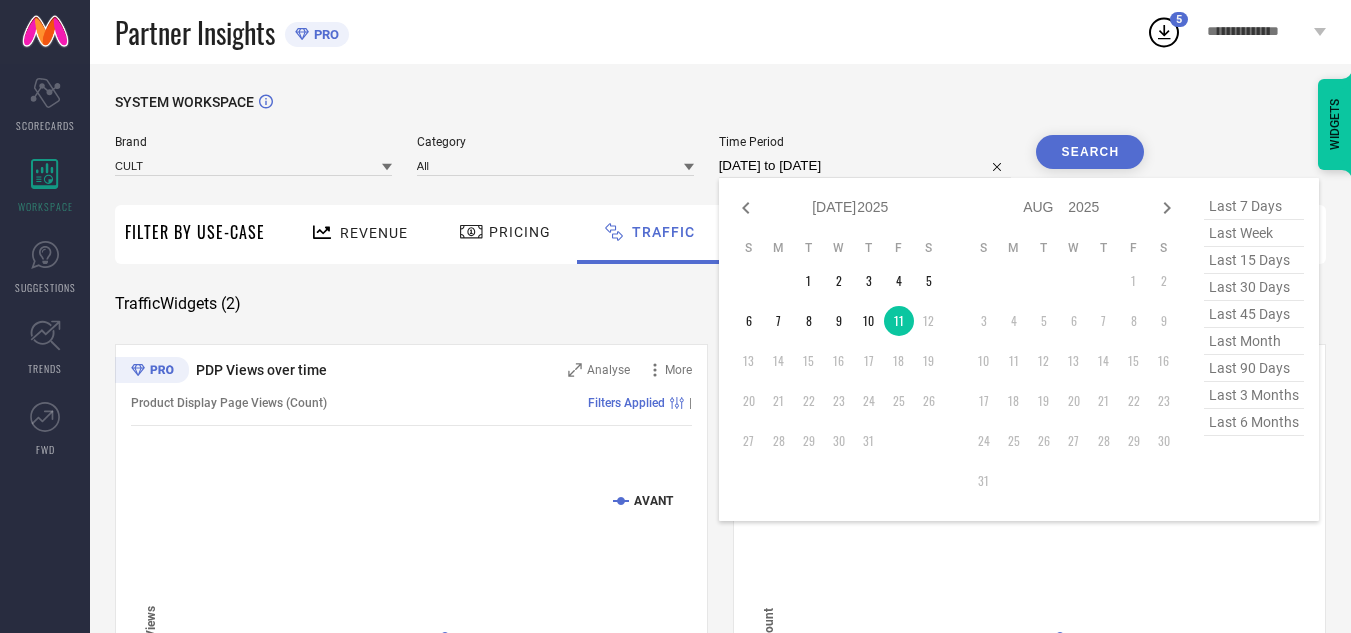 click on "[DATE] to [DATE]" at bounding box center [865, 166] 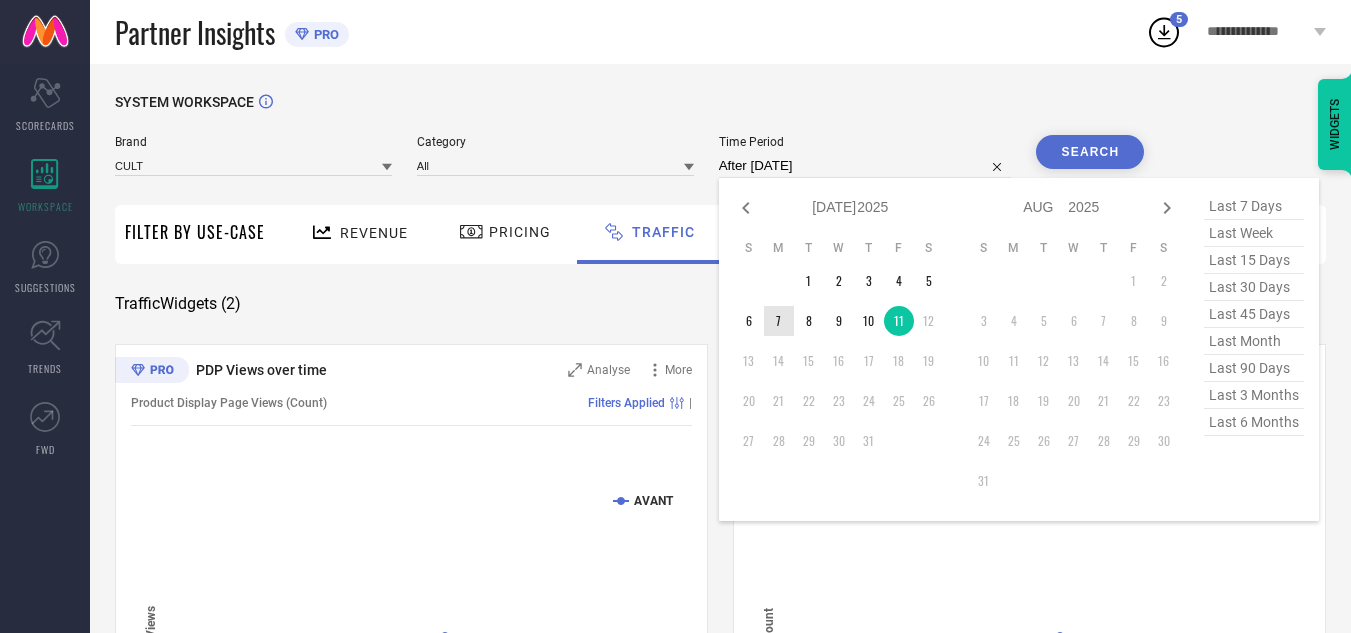 click on "7" at bounding box center (779, 321) 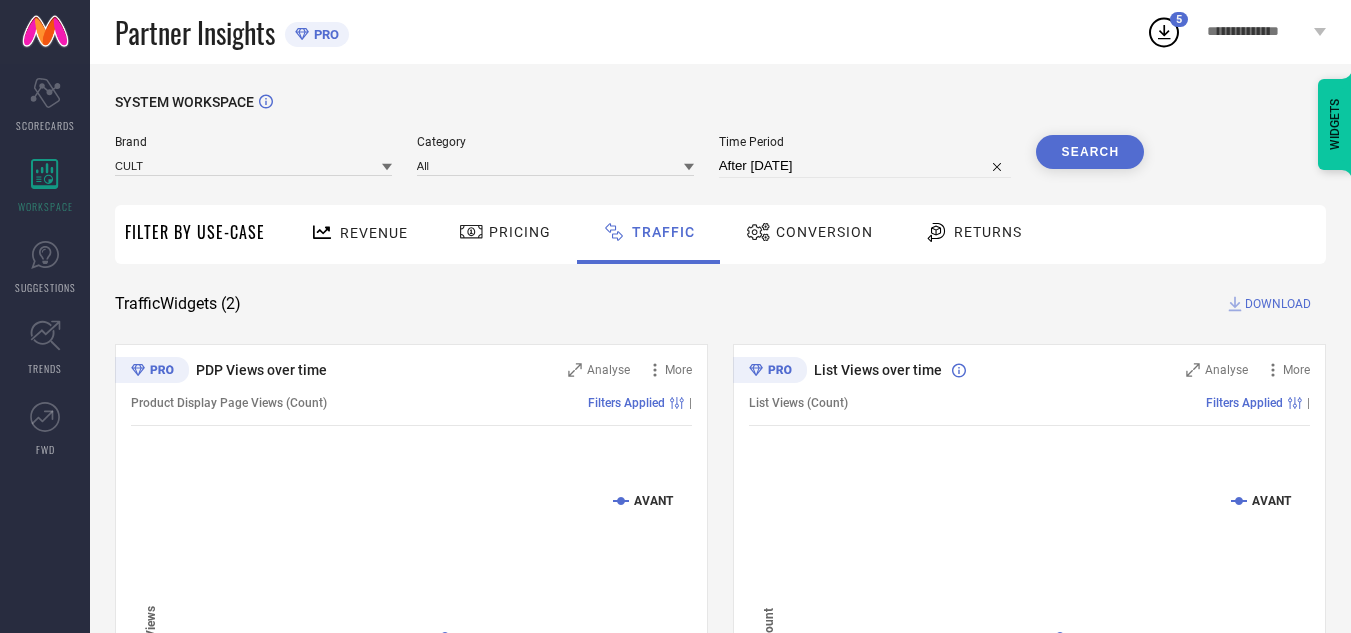 type on "[DATE] to [DATE]" 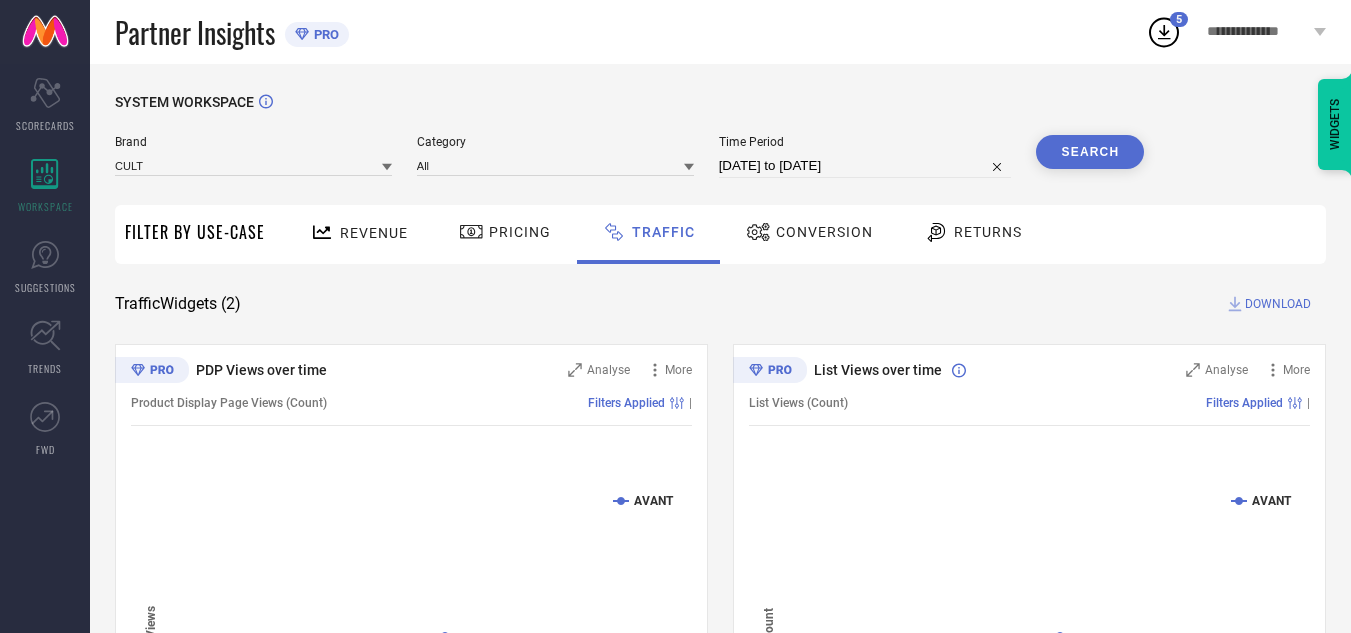 click on "Search" at bounding box center (1090, 152) 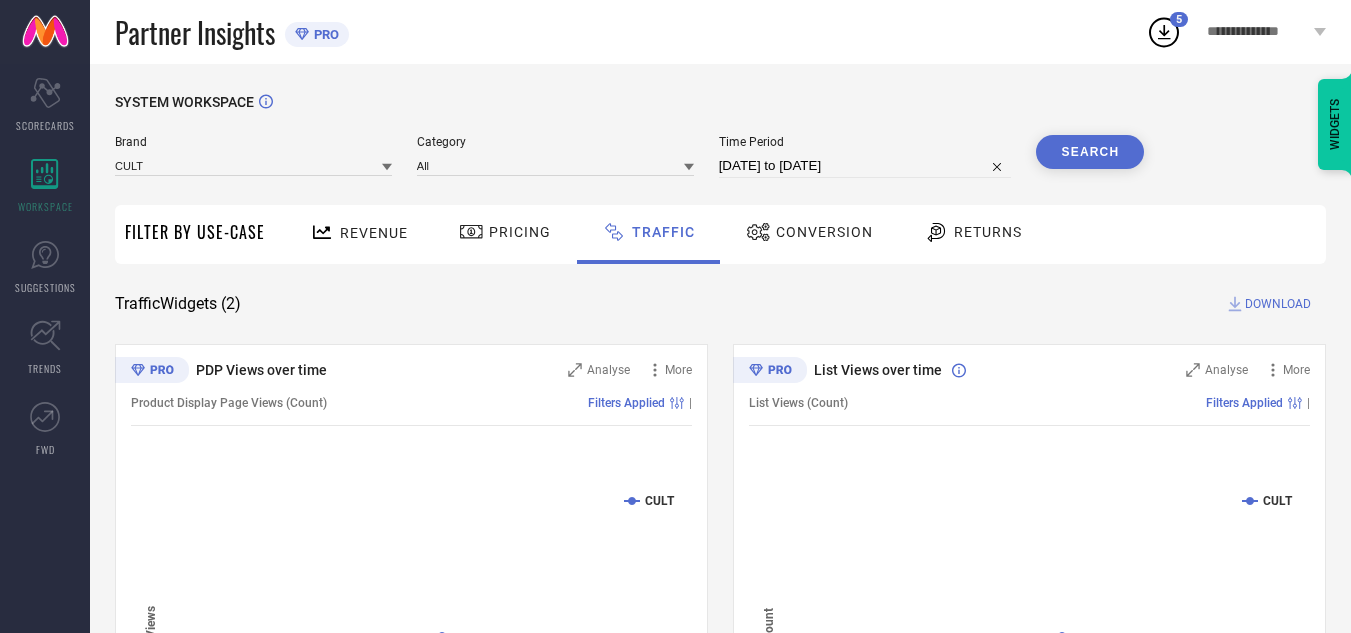 click on "DOWNLOAD" at bounding box center [1278, 304] 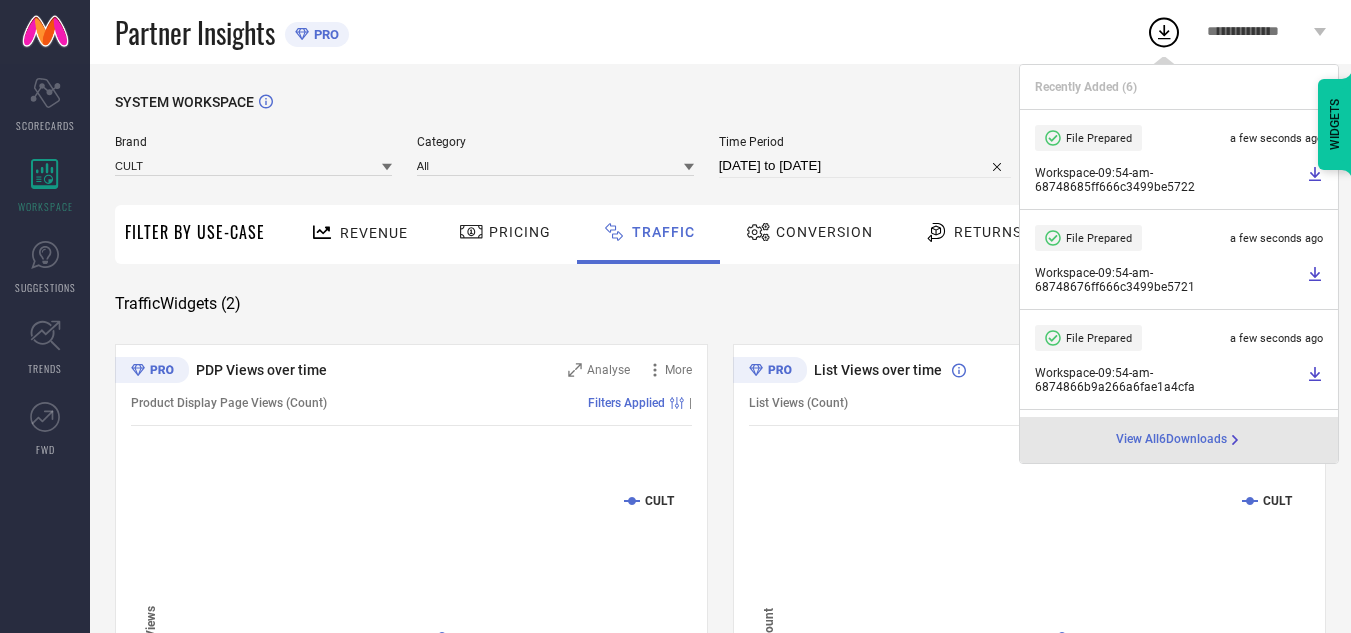 select on "6" 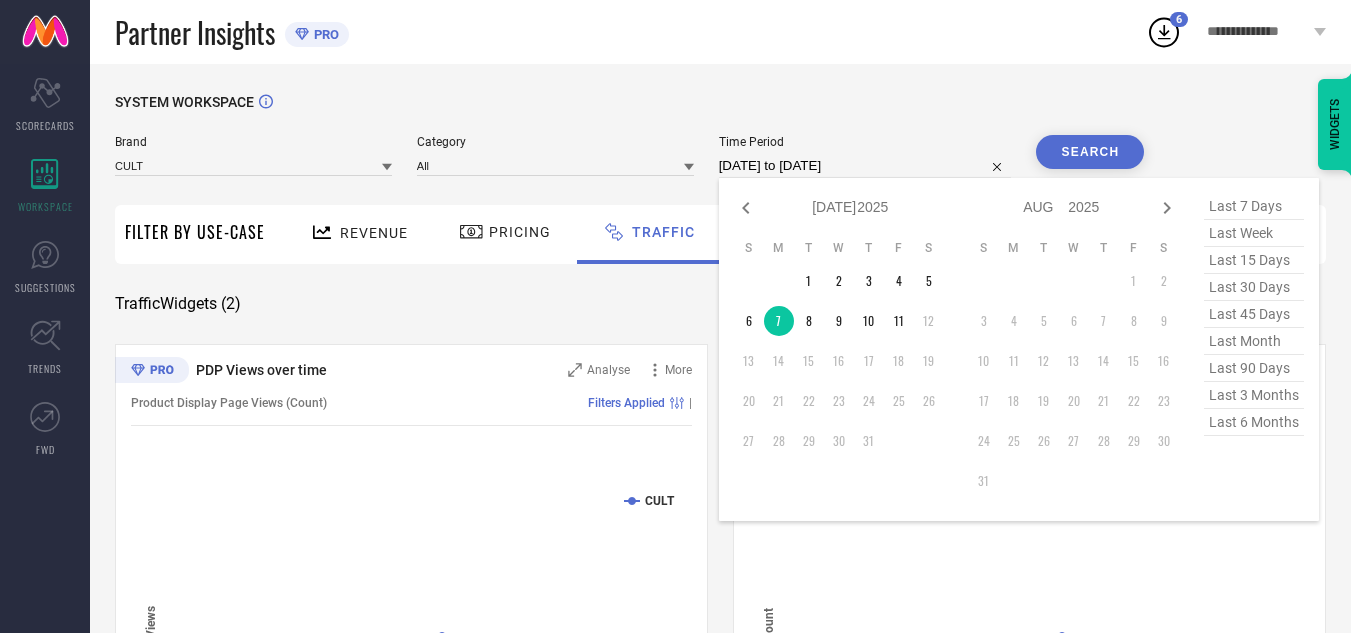 click on "[DATE] to [DATE]" at bounding box center (865, 166) 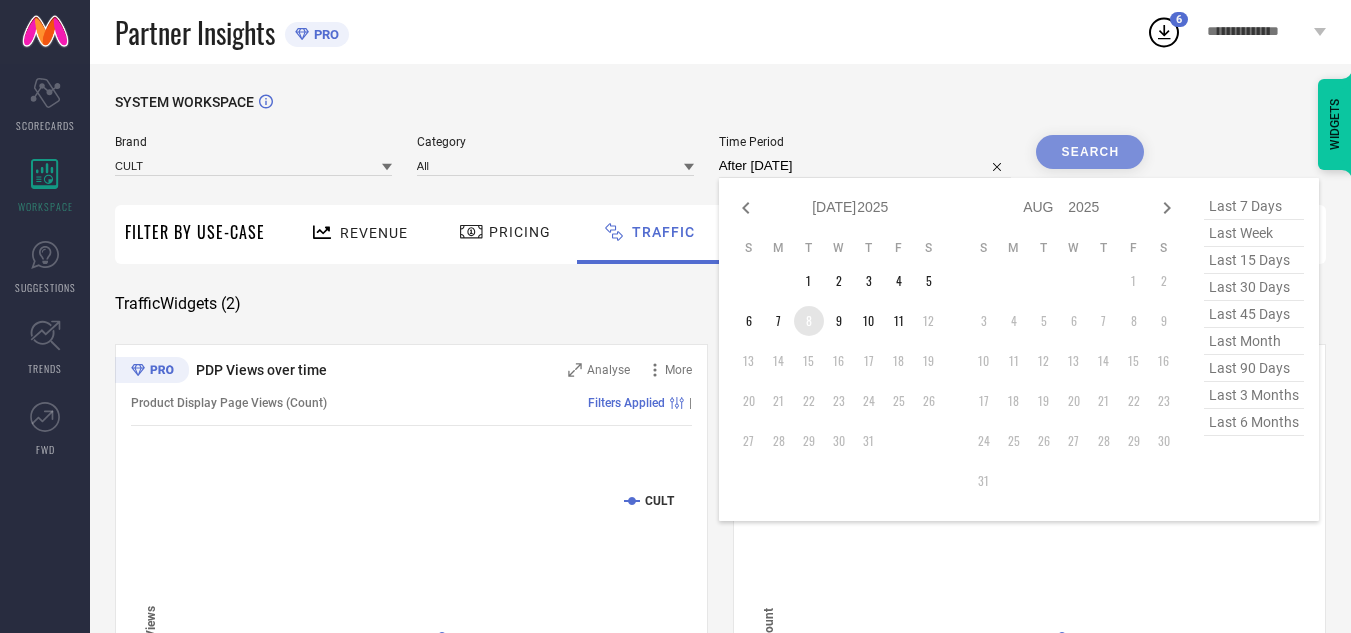 click on "8" at bounding box center (809, 321) 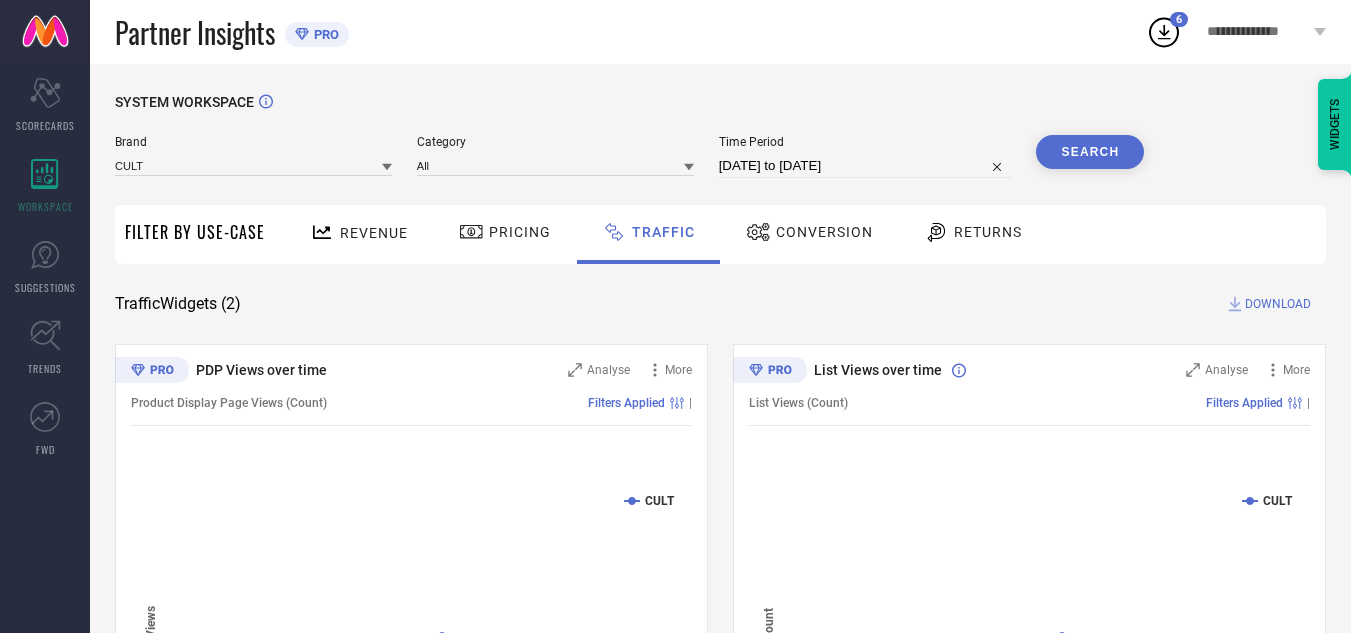 click on "Search" at bounding box center (1090, 152) 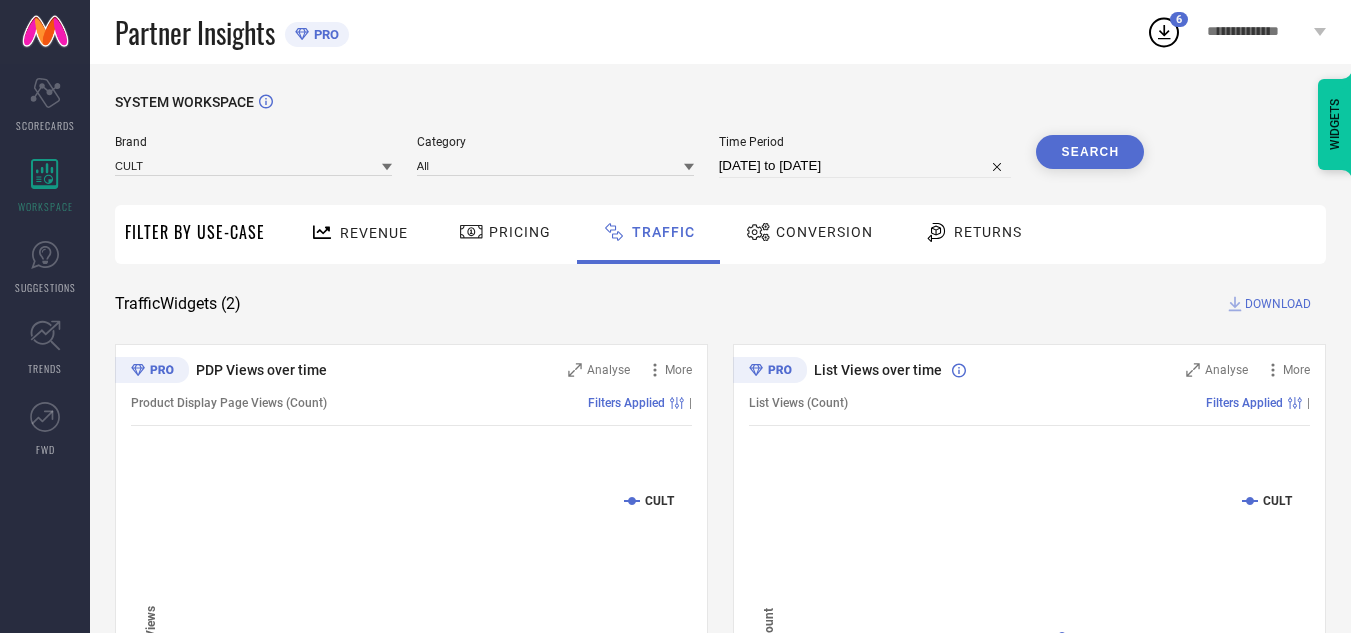 click on "DOWNLOAD" at bounding box center (1278, 304) 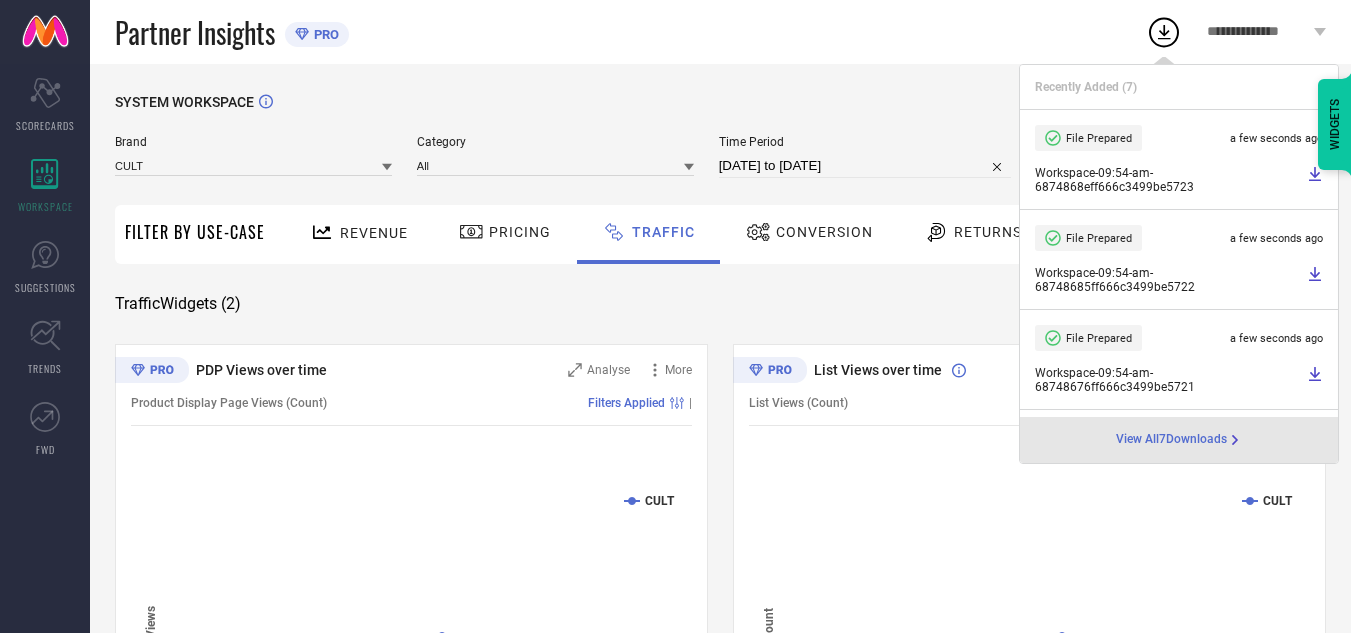 click on "[DATE] to [DATE]" at bounding box center (865, 166) 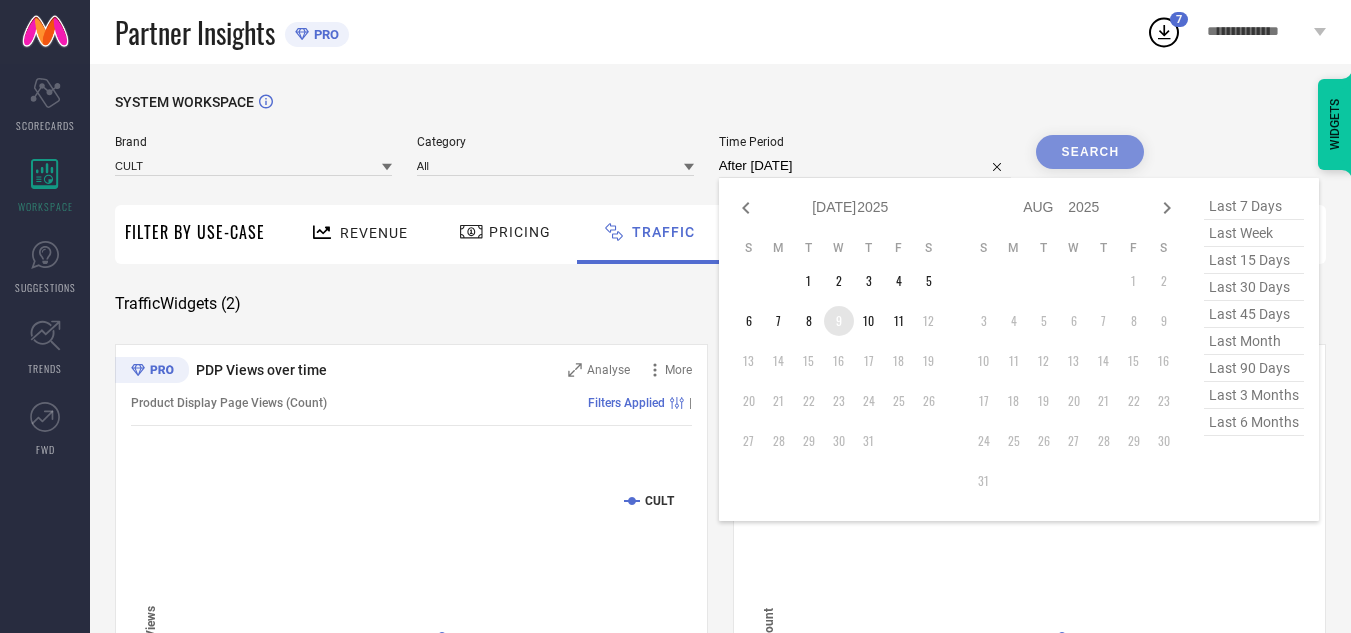 click on "9" at bounding box center [839, 321] 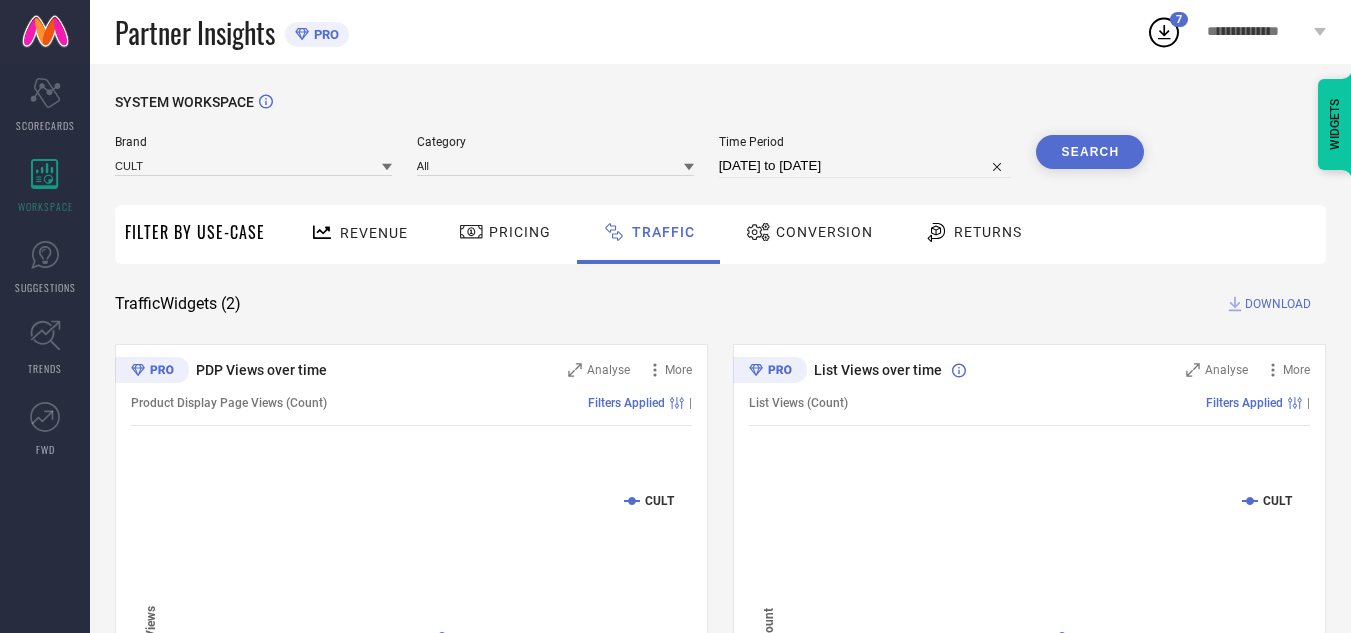 click on "Search" at bounding box center [1090, 152] 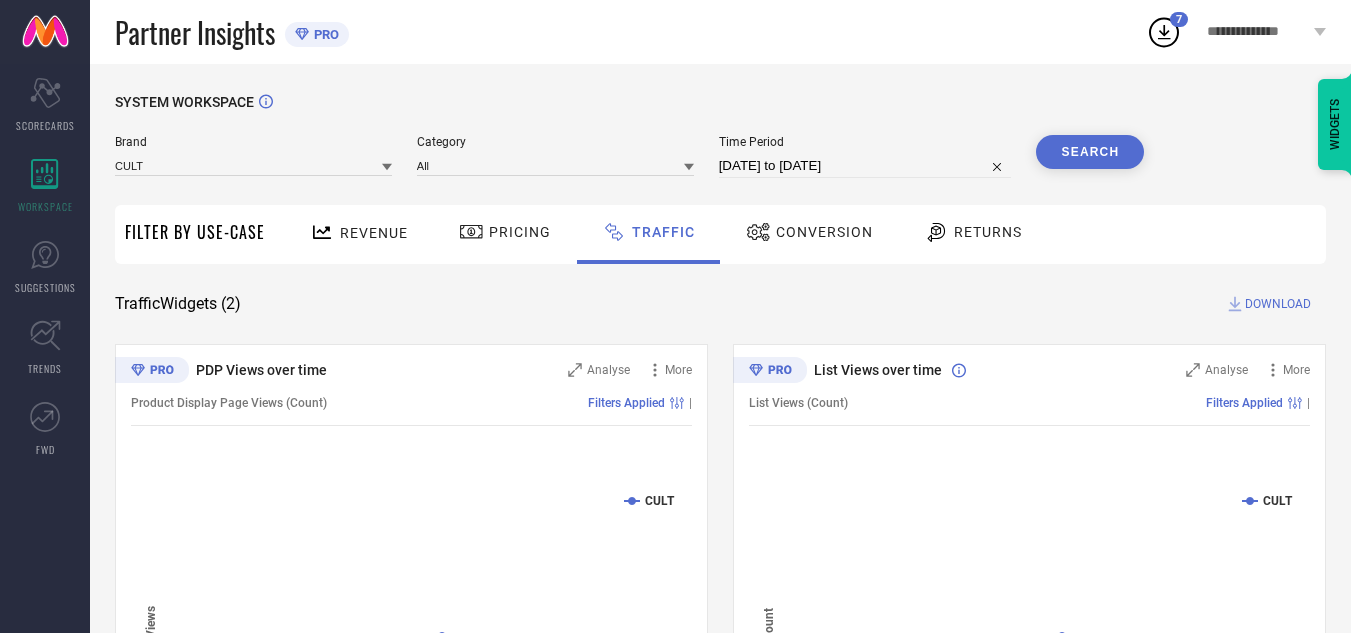 click on "DOWNLOAD" at bounding box center (1278, 304) 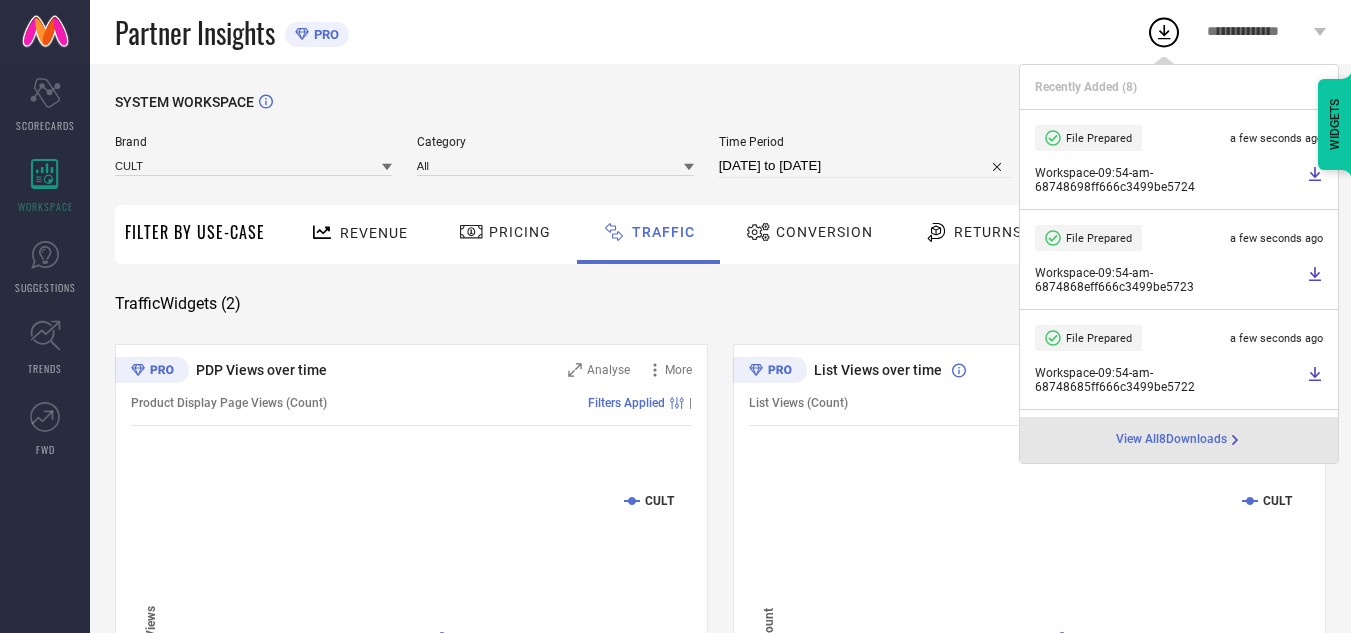 click on "[DATE] to [DATE]" at bounding box center [865, 166] 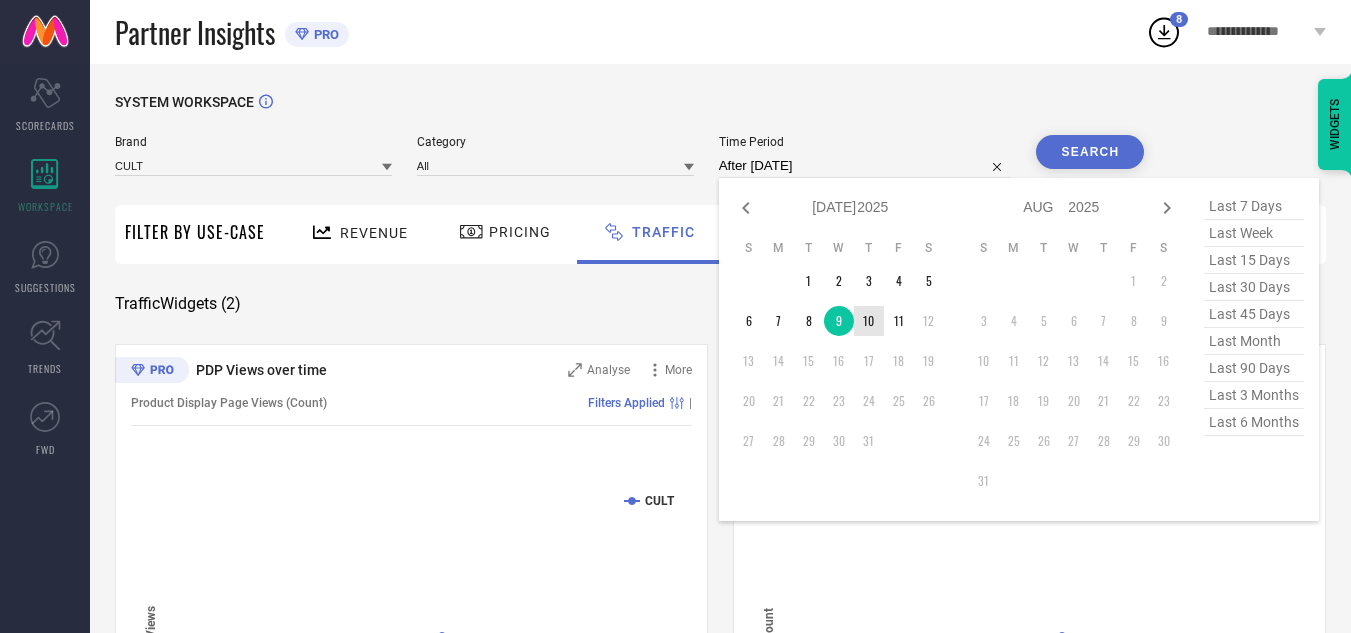 click on "10" at bounding box center (869, 321) 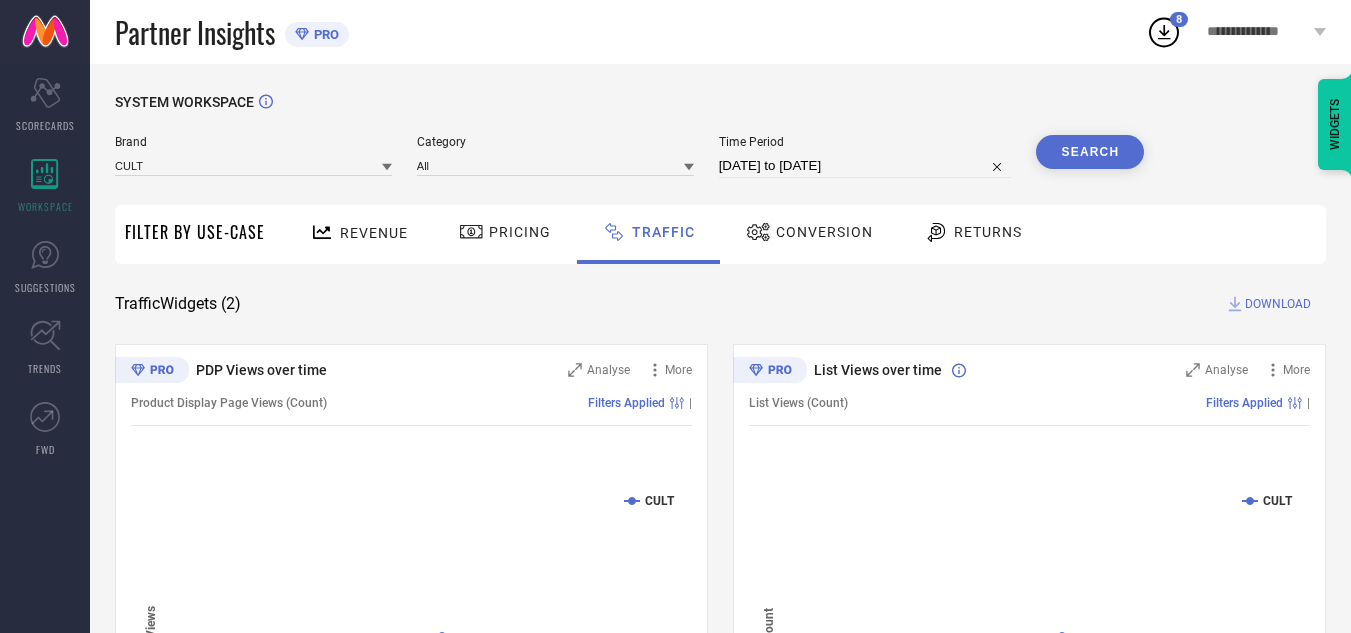 click on "Search" at bounding box center (1090, 152) 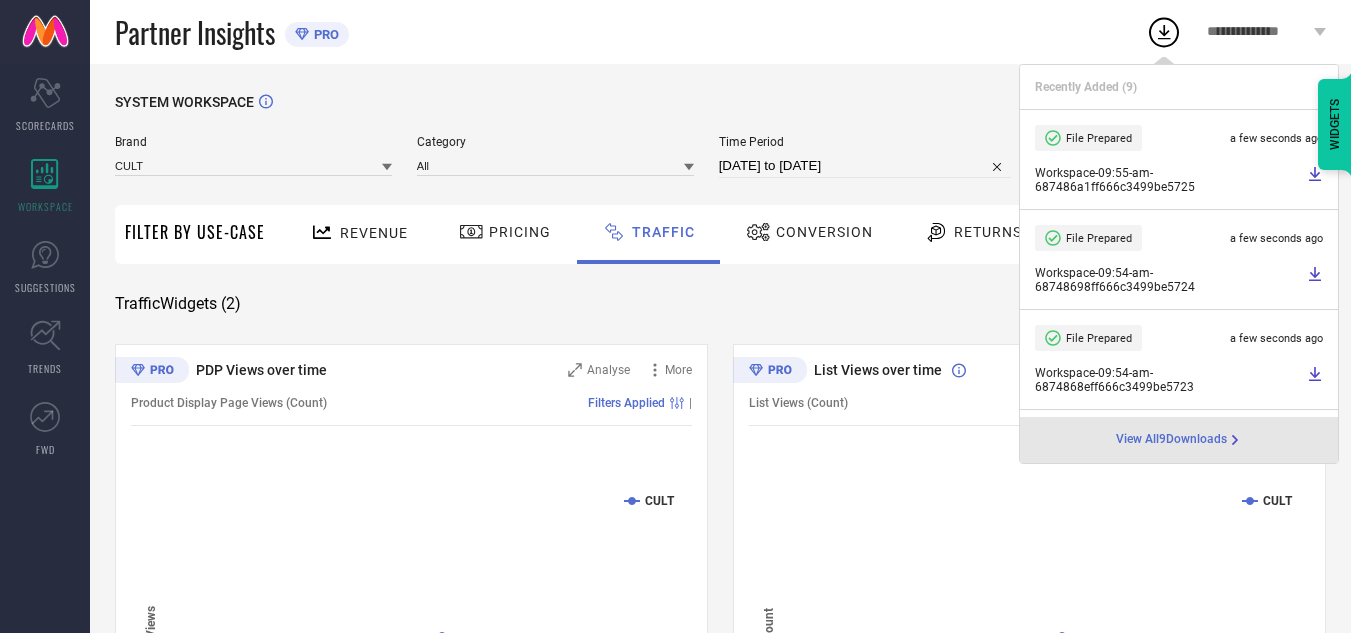 select on "6" 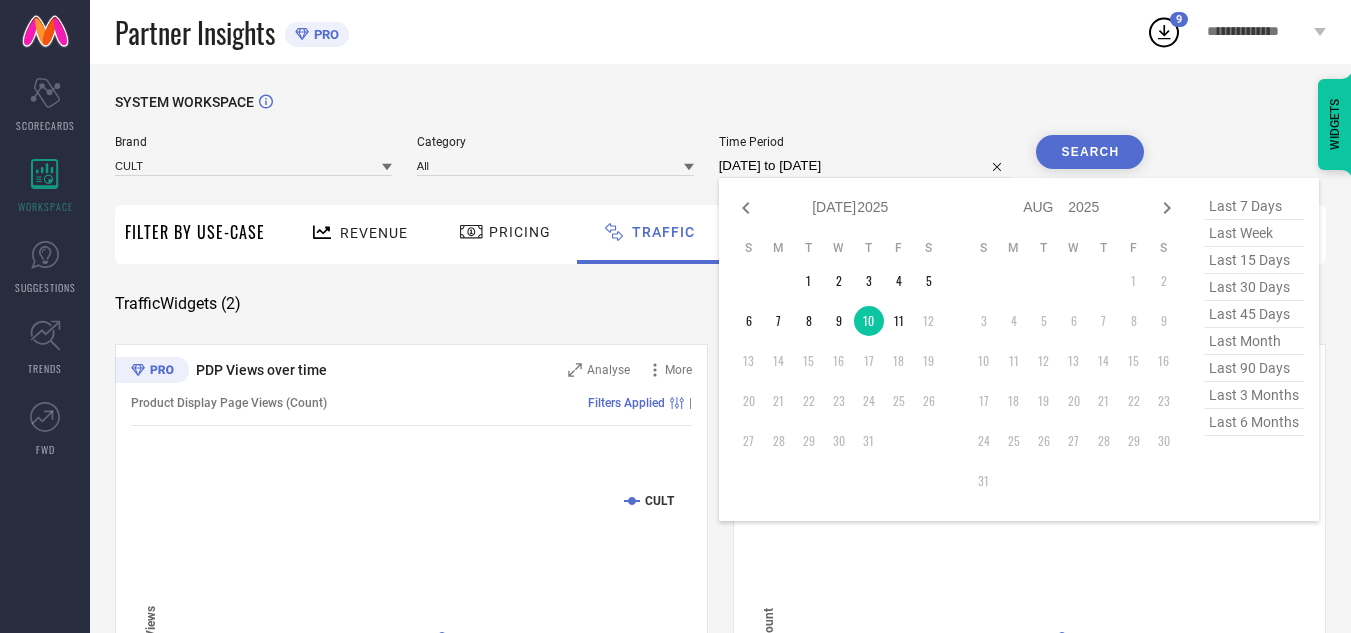 click on "[DATE] to [DATE]" at bounding box center [865, 166] 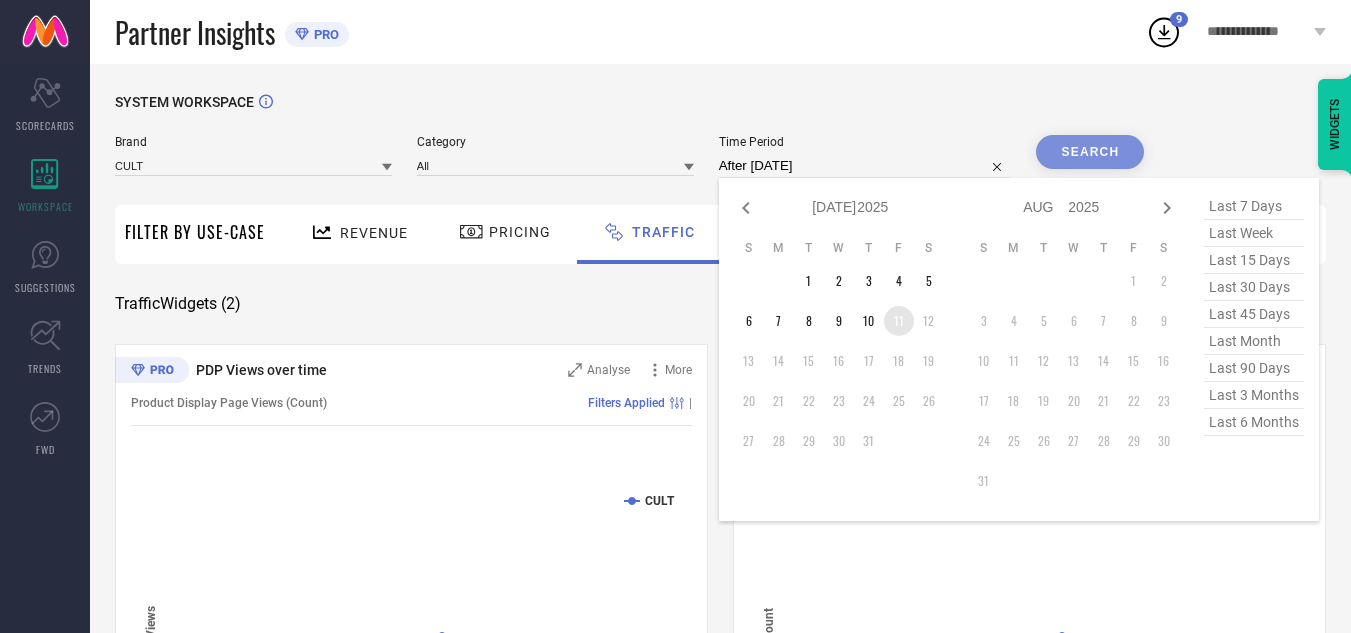 click on "11" at bounding box center [899, 321] 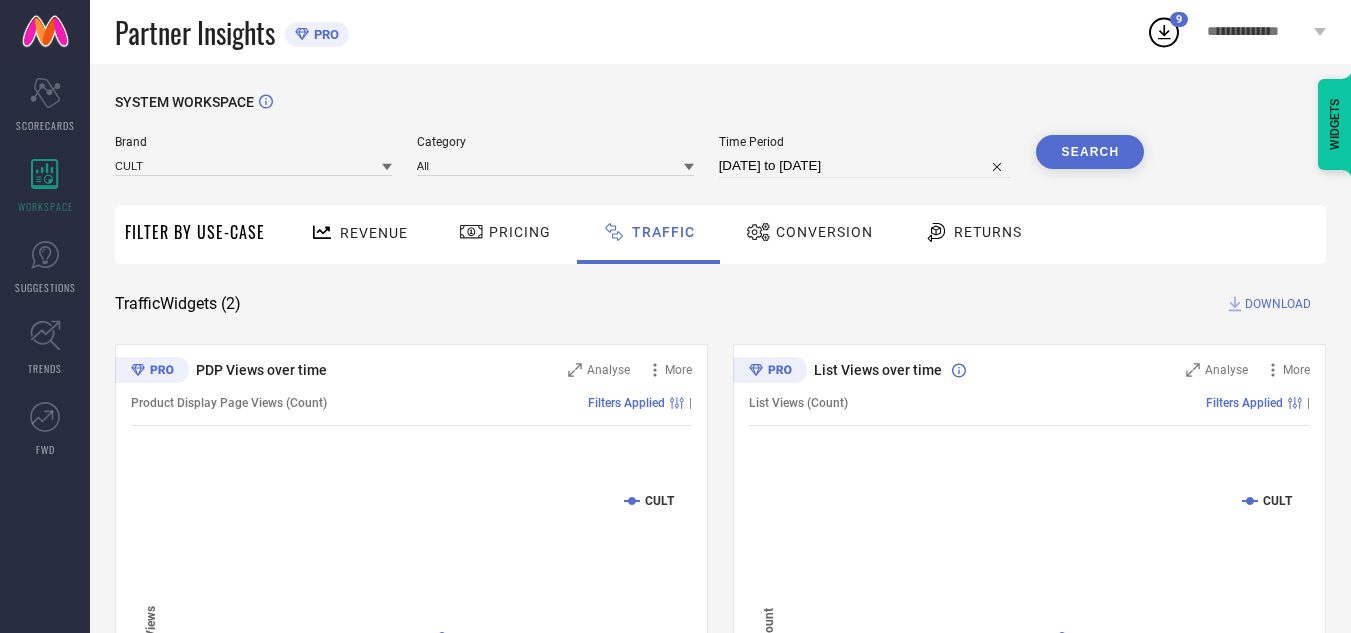 click on "Search" at bounding box center (1090, 152) 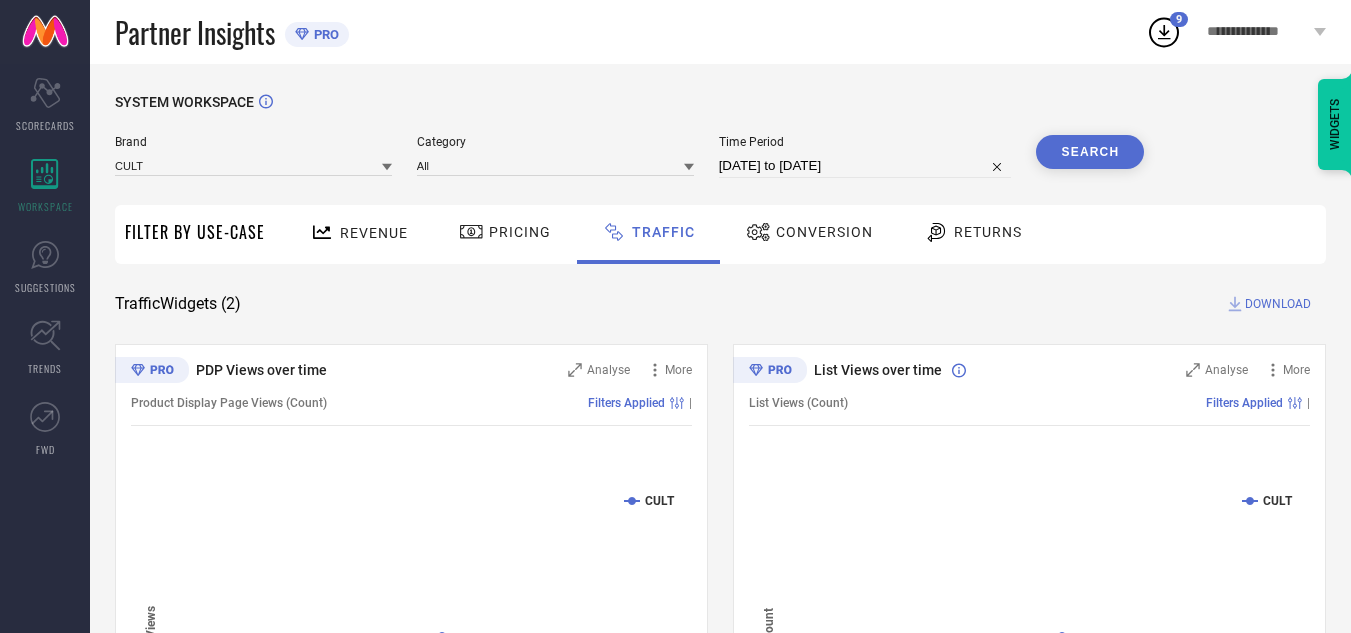 click on "DOWNLOAD" at bounding box center (1278, 304) 